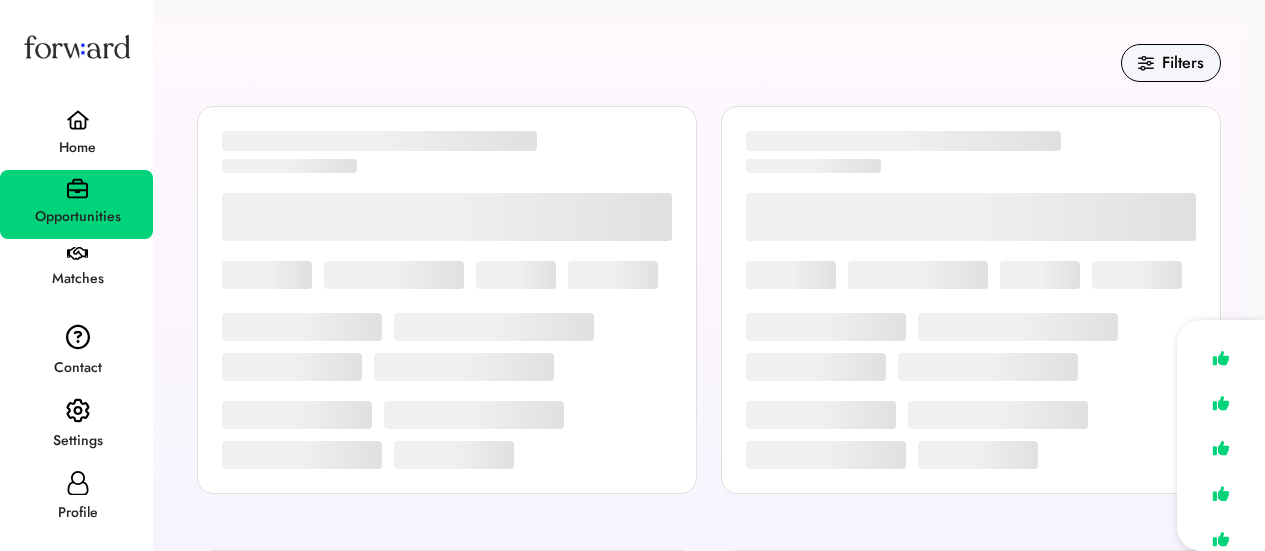 scroll, scrollTop: 0, scrollLeft: 0, axis: both 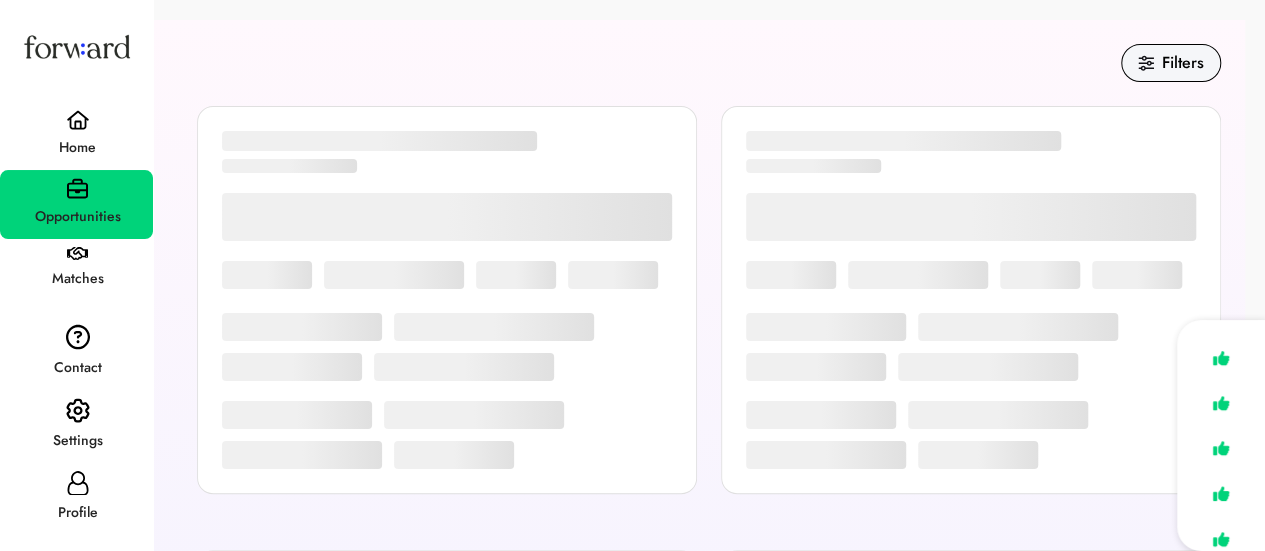 click on "Home" at bounding box center (76, 136) 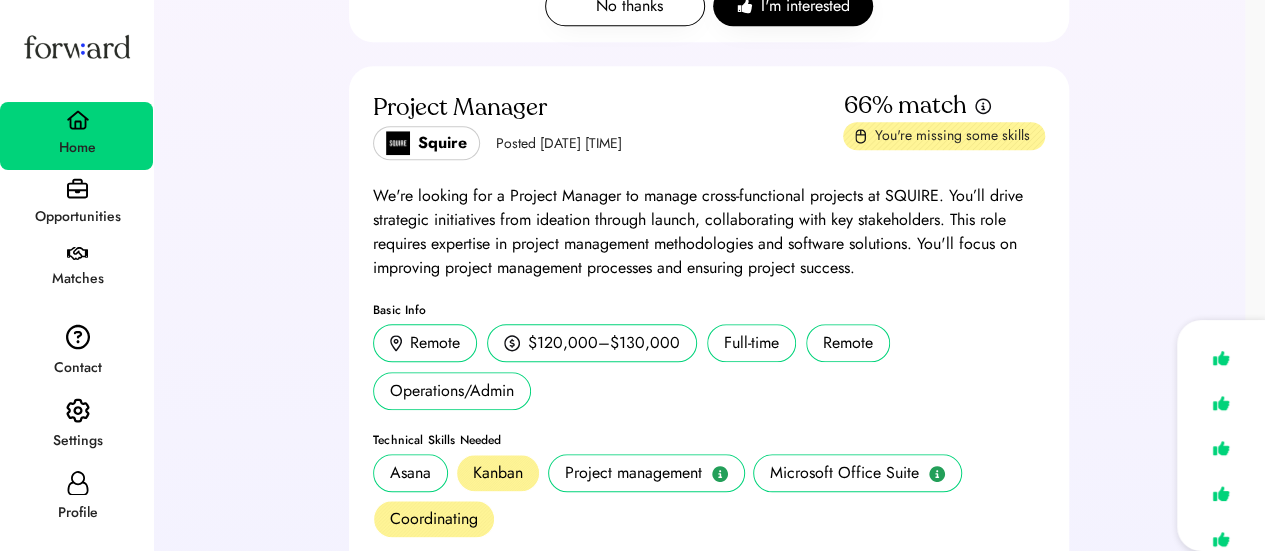 scroll, scrollTop: 860, scrollLeft: 0, axis: vertical 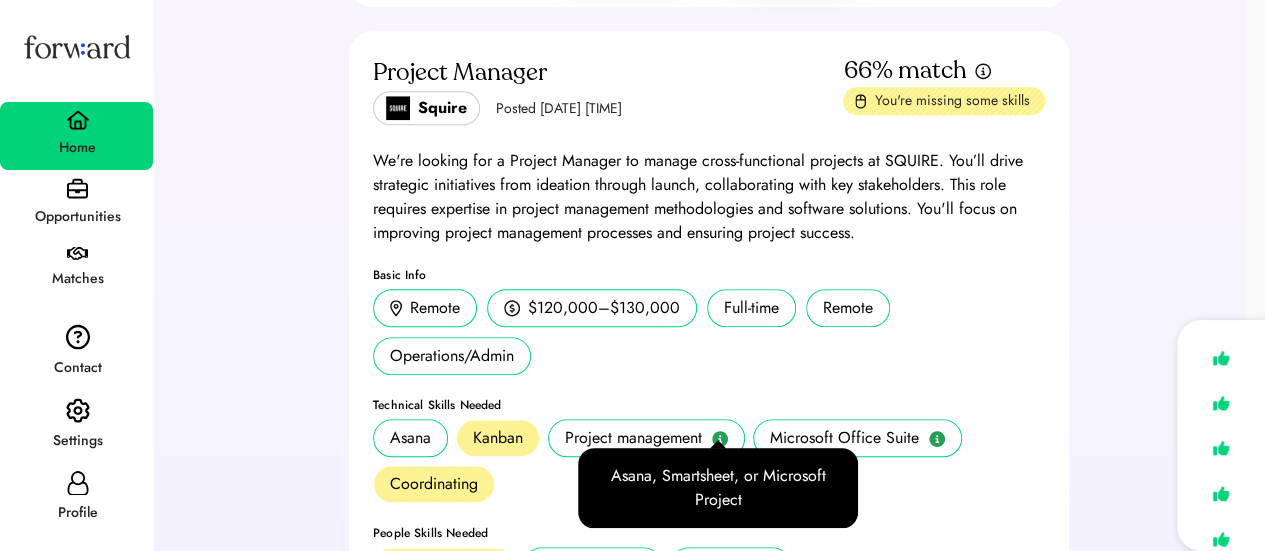 click at bounding box center (720, 438) 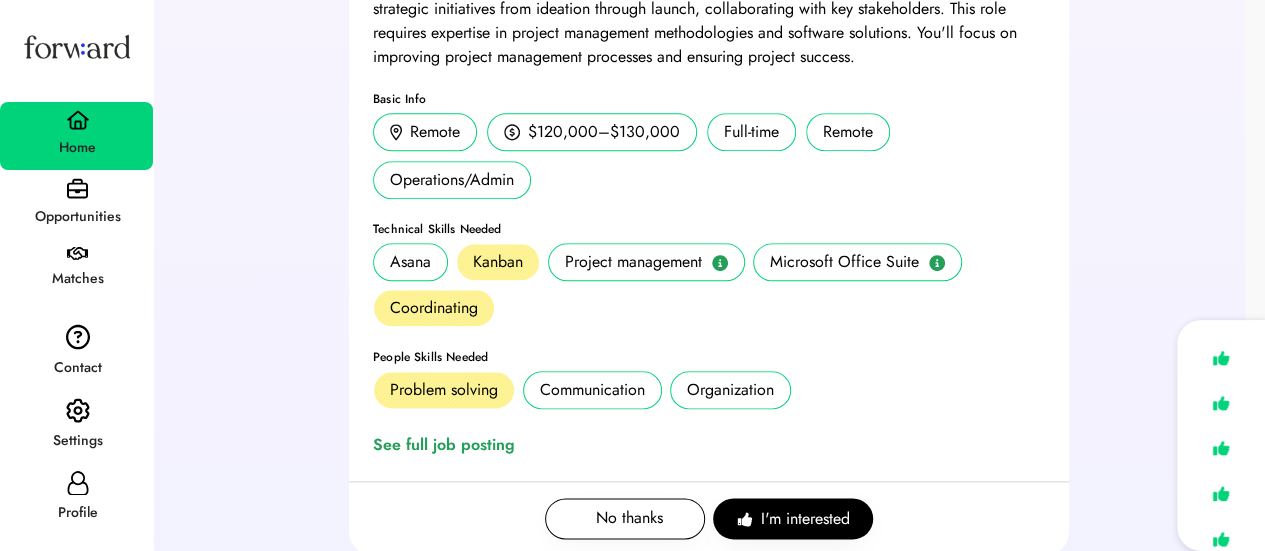 scroll, scrollTop: 1078, scrollLeft: 0, axis: vertical 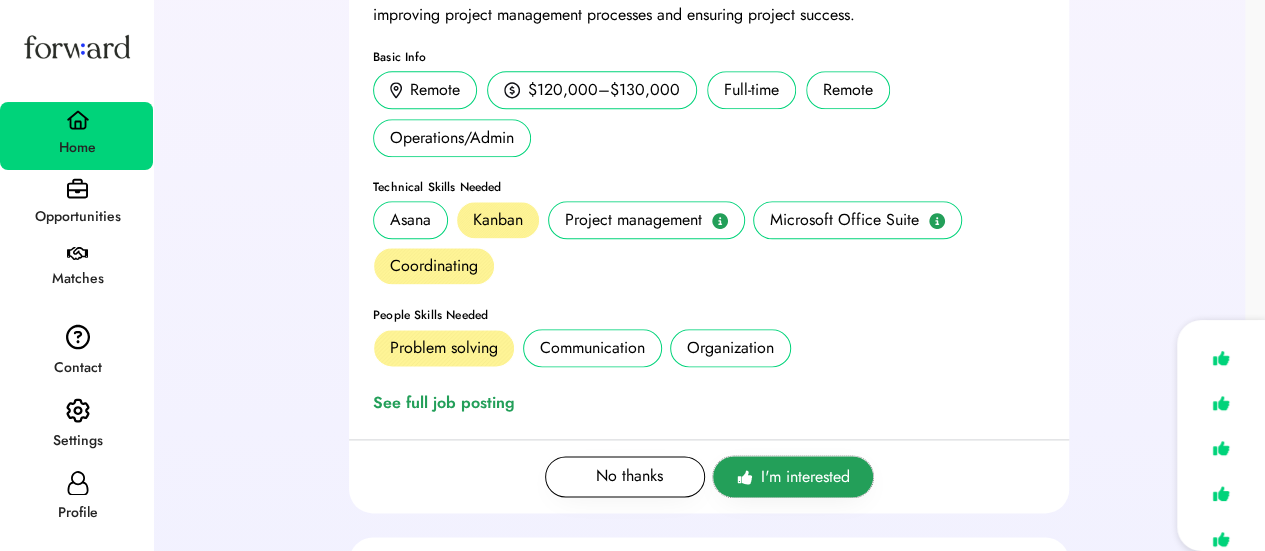 click on "I'm interested" at bounding box center (805, 477) 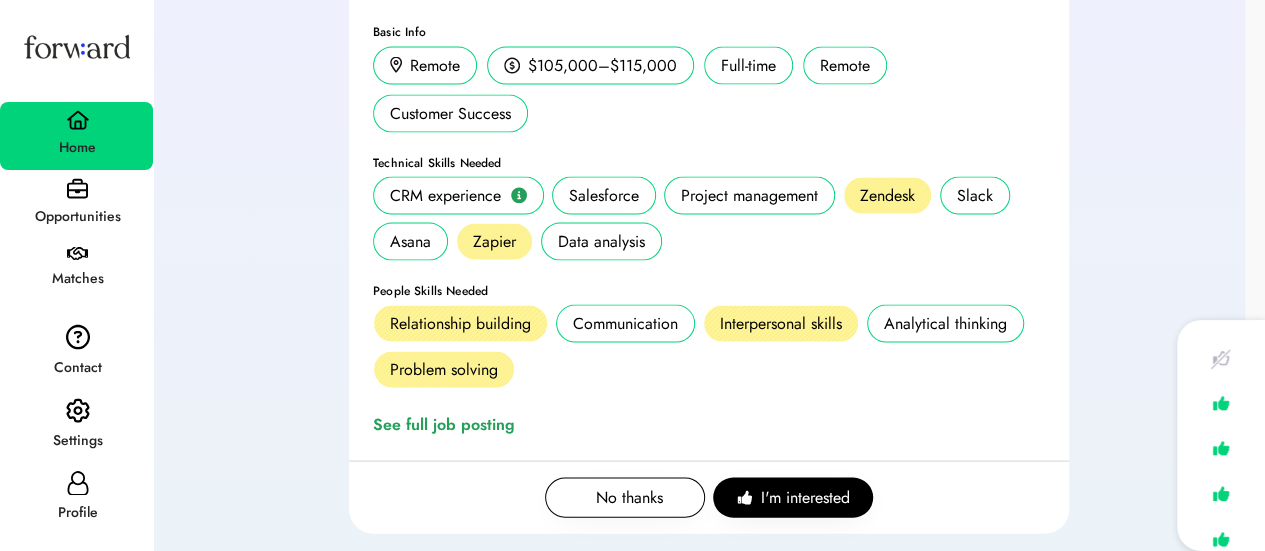 scroll, scrollTop: 1905, scrollLeft: 0, axis: vertical 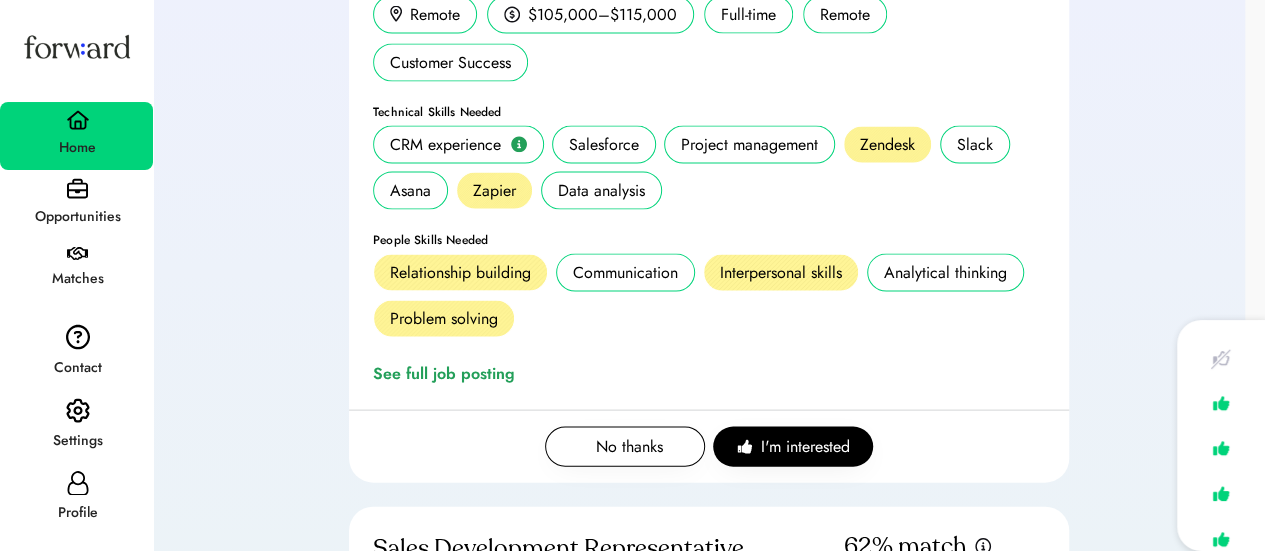 click 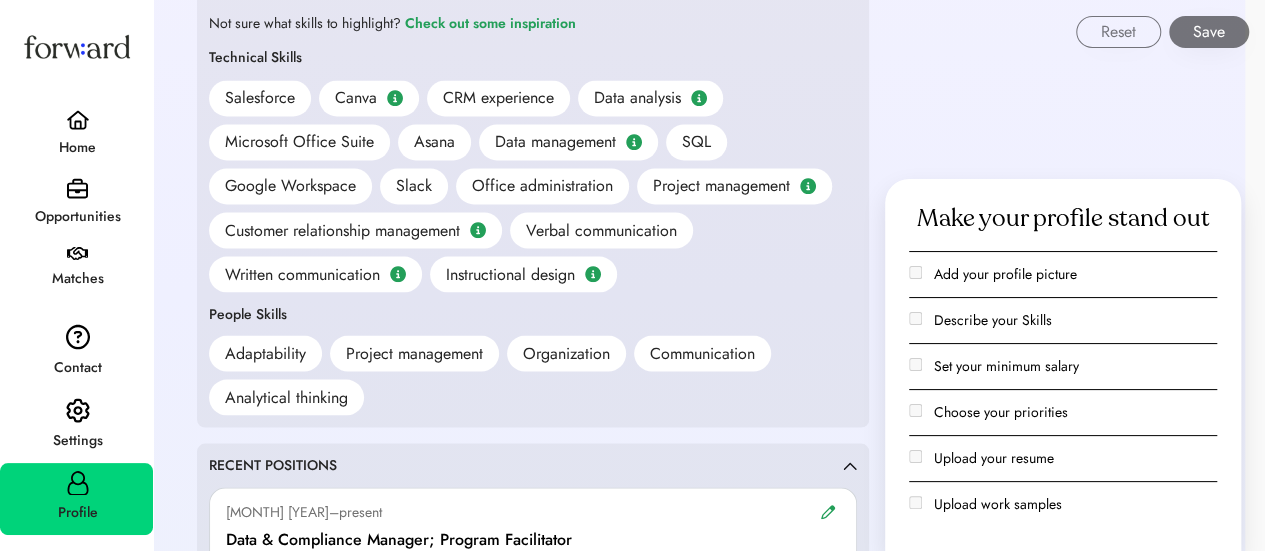 scroll, scrollTop: 1676, scrollLeft: 0, axis: vertical 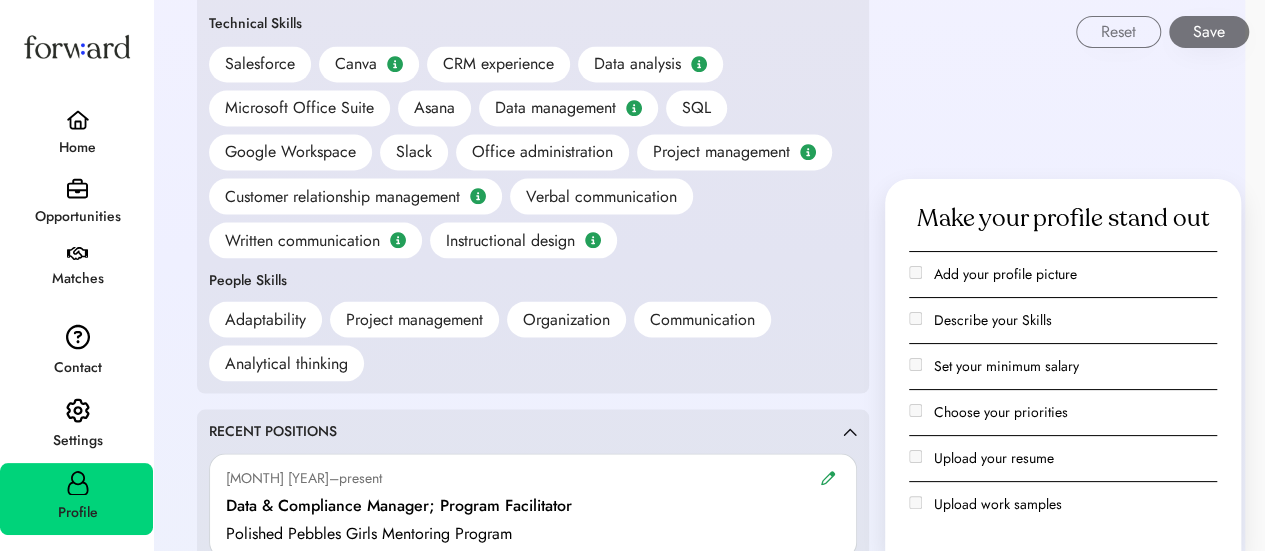 click on "Matches" at bounding box center [77, 279] 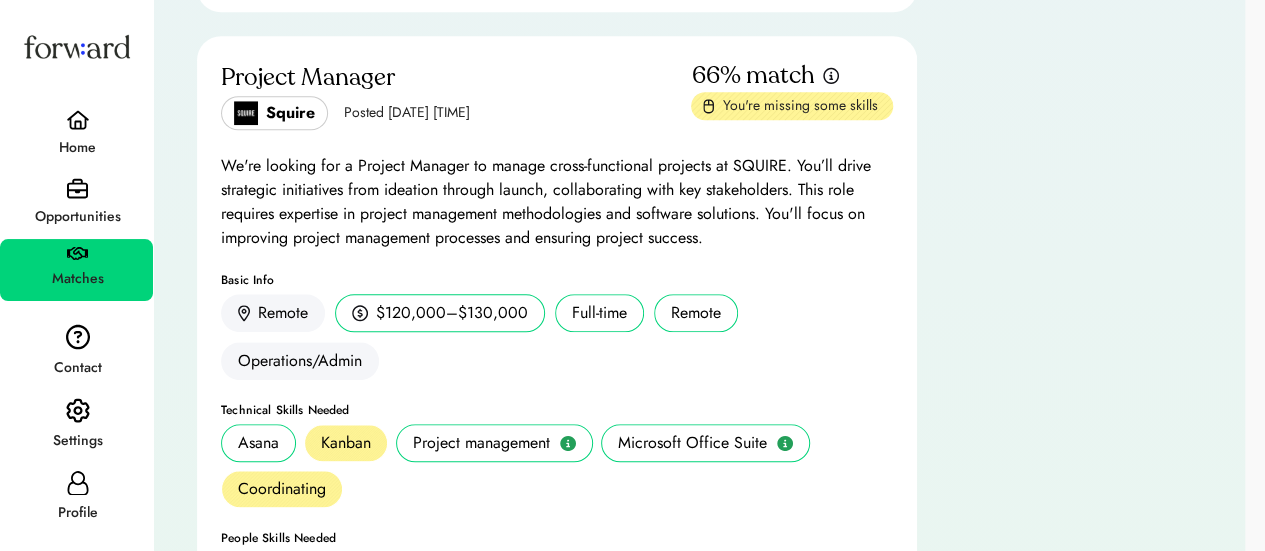 scroll, scrollTop: 4628, scrollLeft: 0, axis: vertical 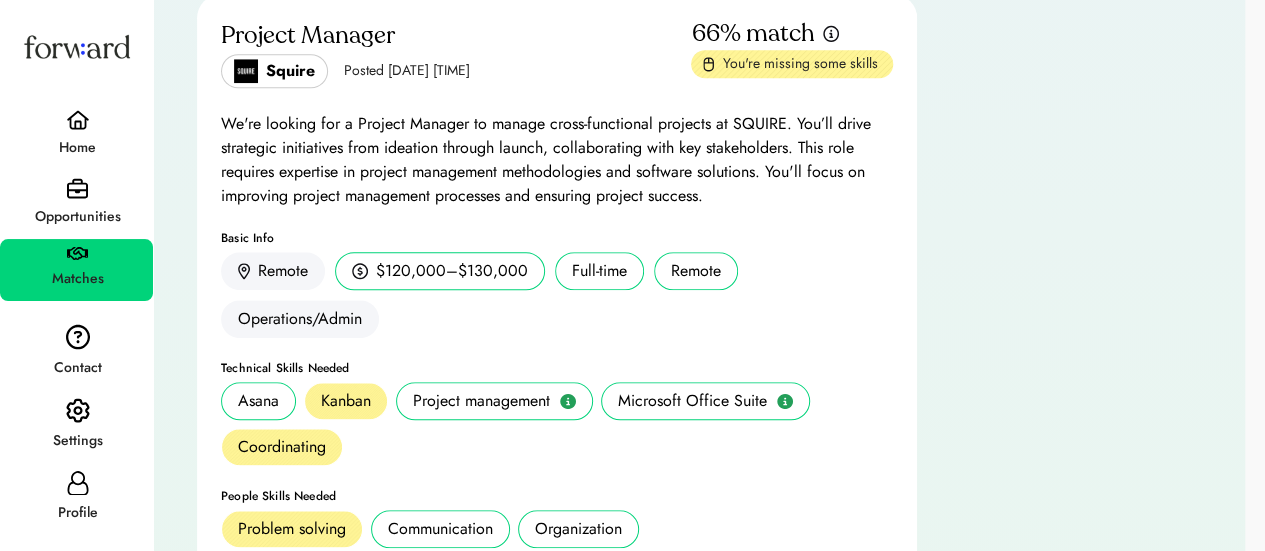 click 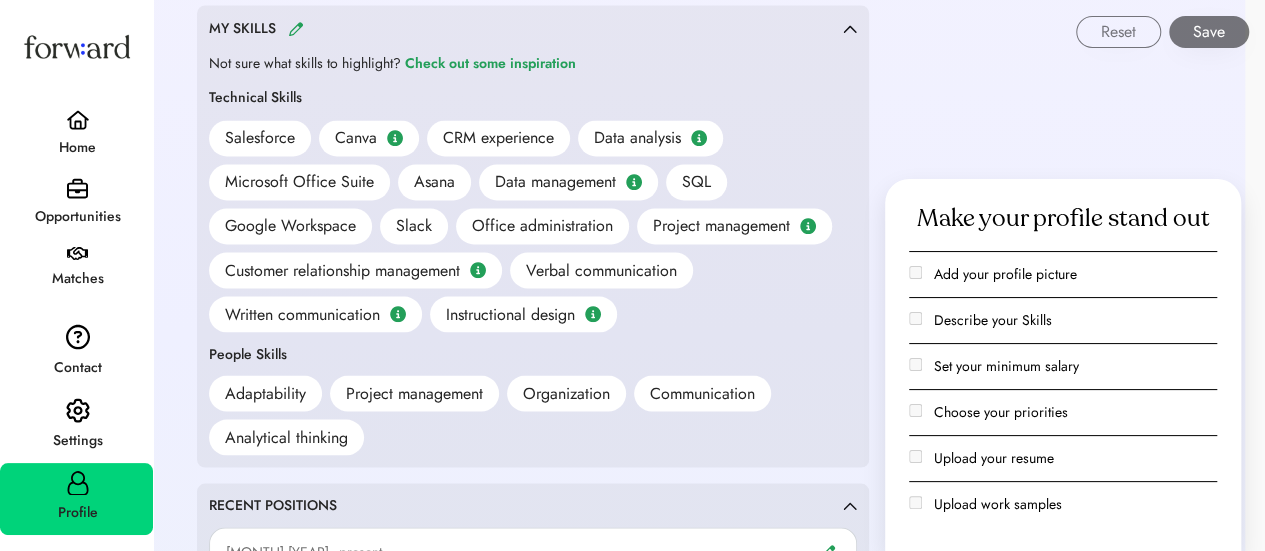 scroll, scrollTop: 1636, scrollLeft: 0, axis: vertical 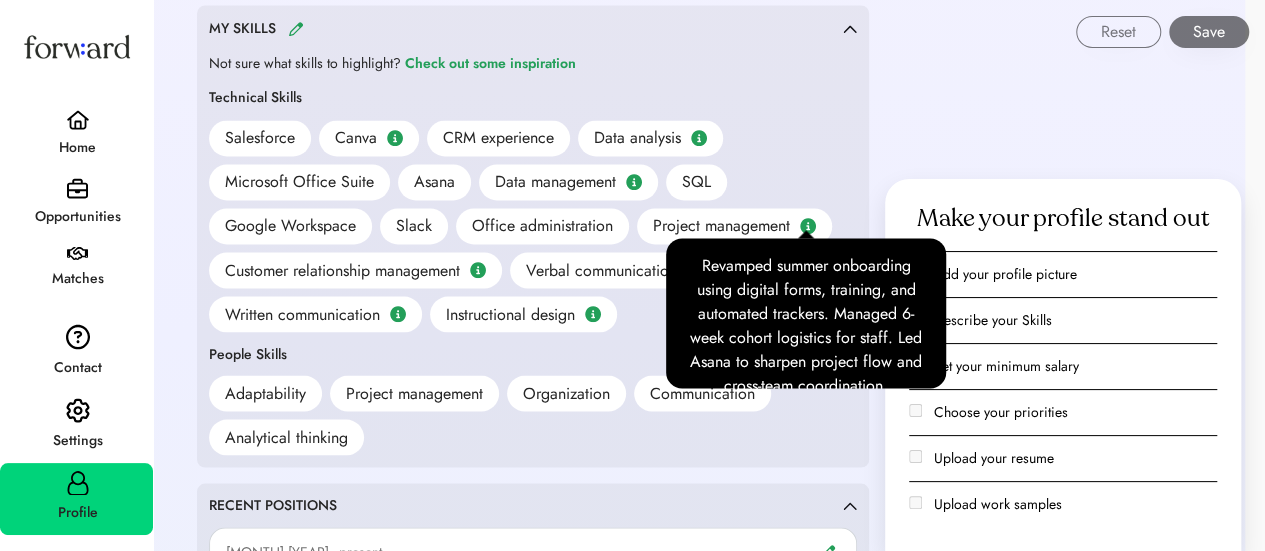 click on "Revamped summer onboarding using digital forms, training, and automated trackers. Managed 6-week cohort logistics for staff. Led Asana to sharpen project flow and cross-team coordination." at bounding box center [806, 326] 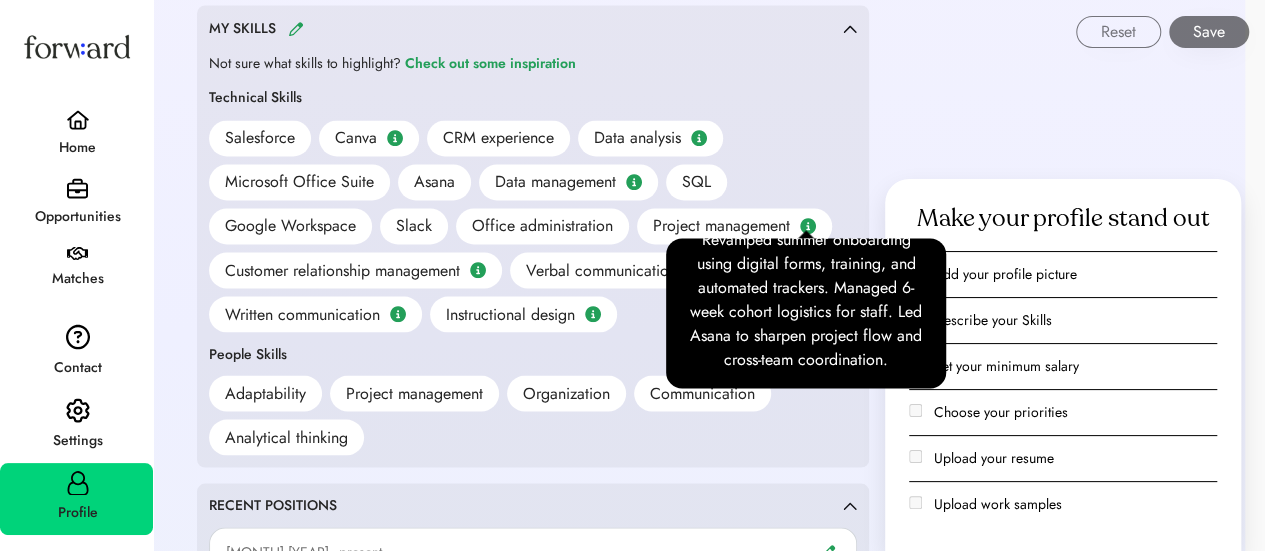 click at bounding box center (808, 225) 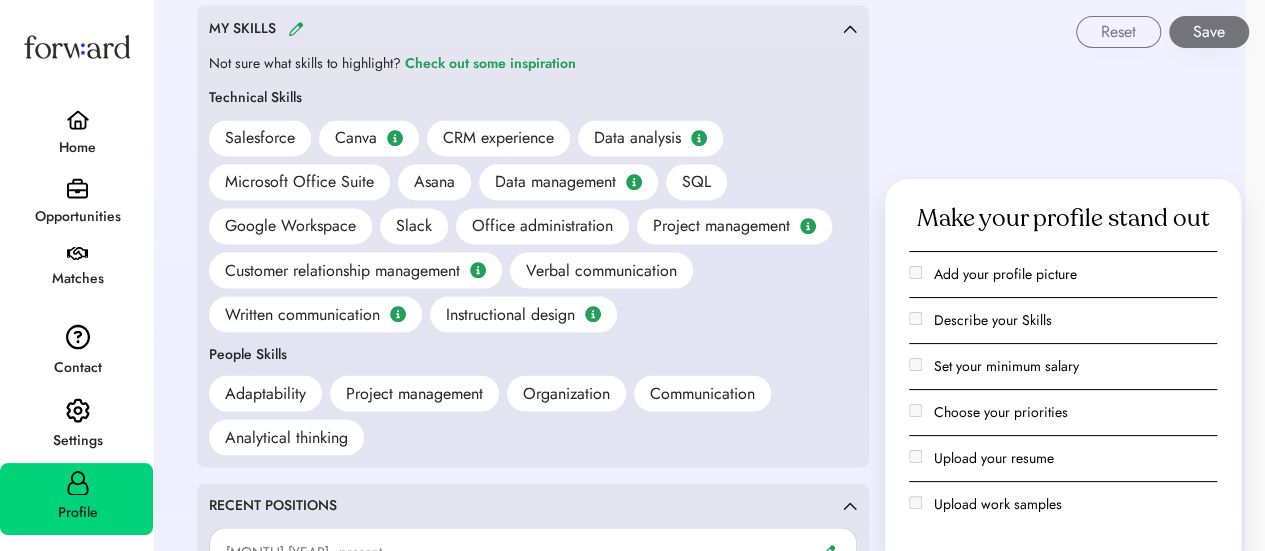 click on "Reset Save" at bounding box center (710, 24) 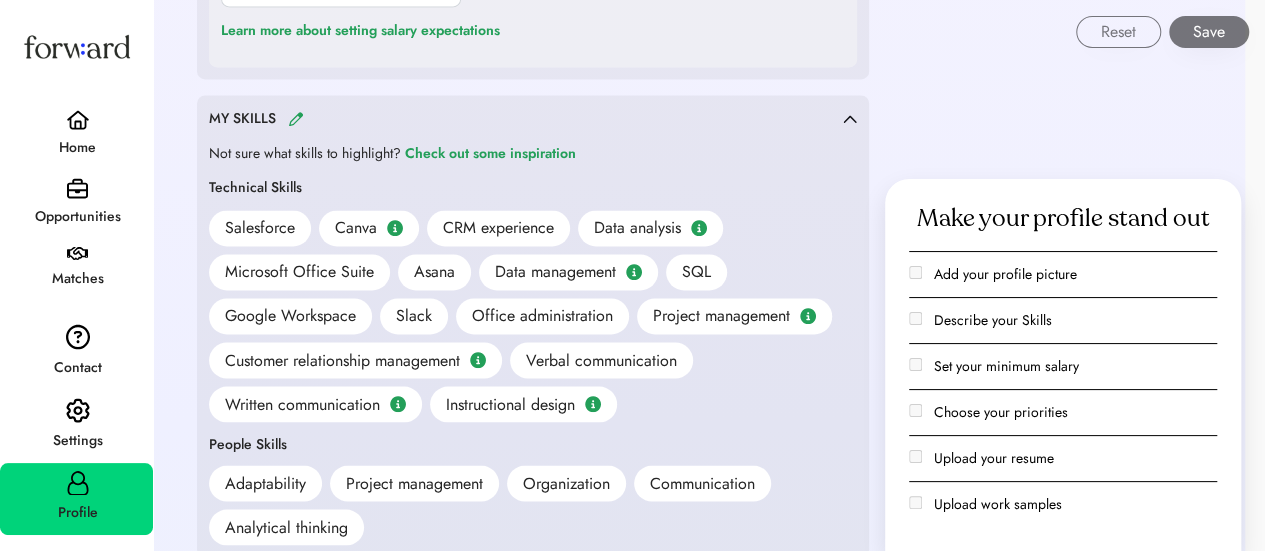scroll, scrollTop: 1536, scrollLeft: 0, axis: vertical 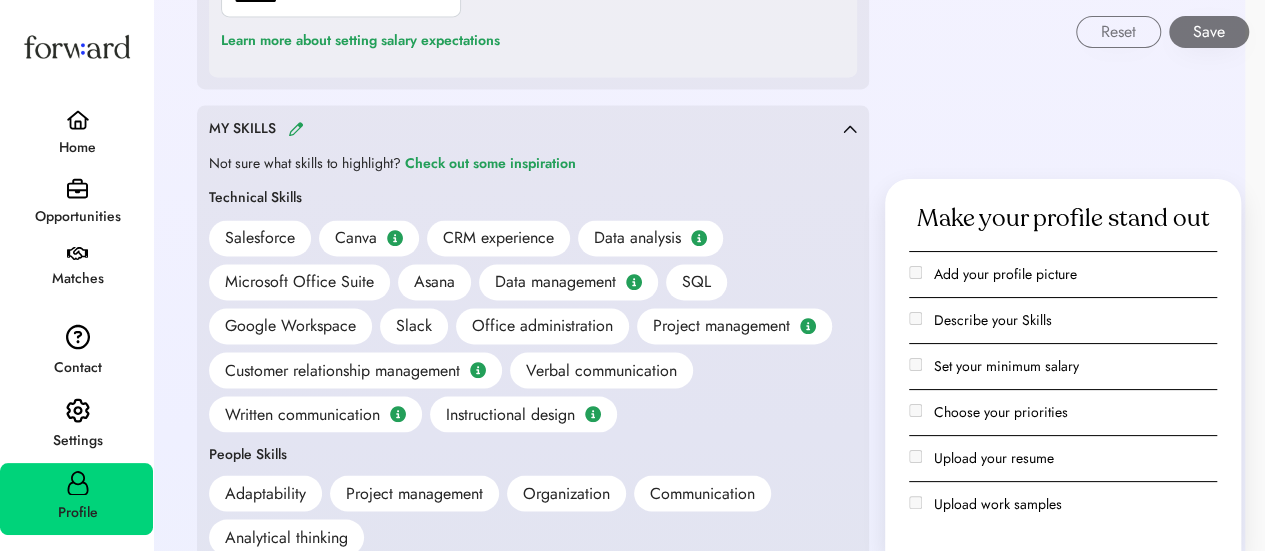 click at bounding box center (296, 128) 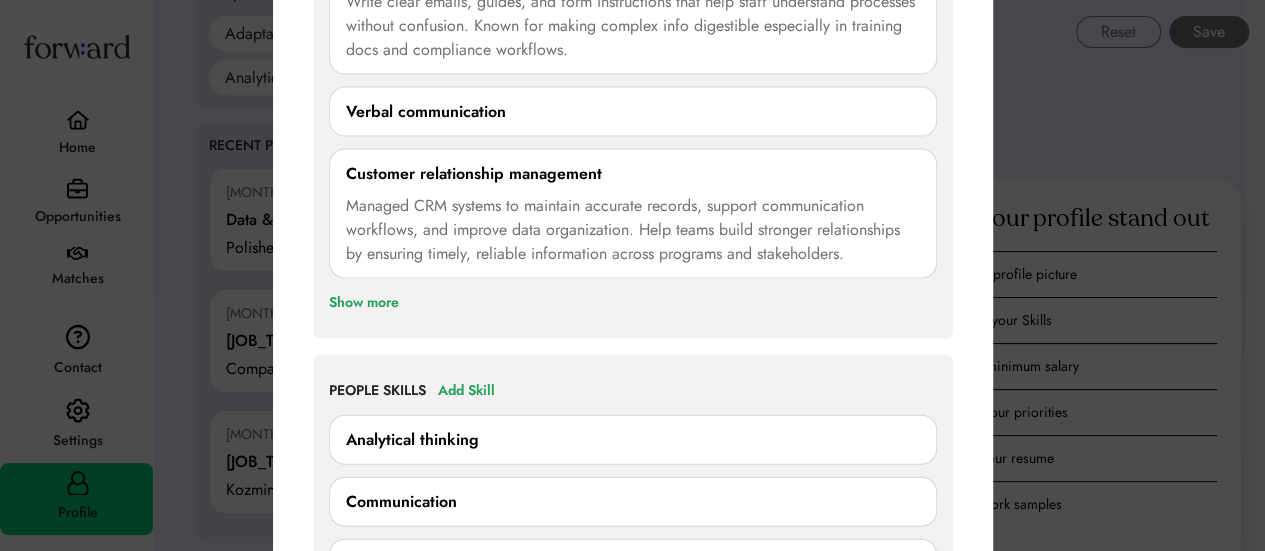 scroll, scrollTop: 2036, scrollLeft: 0, axis: vertical 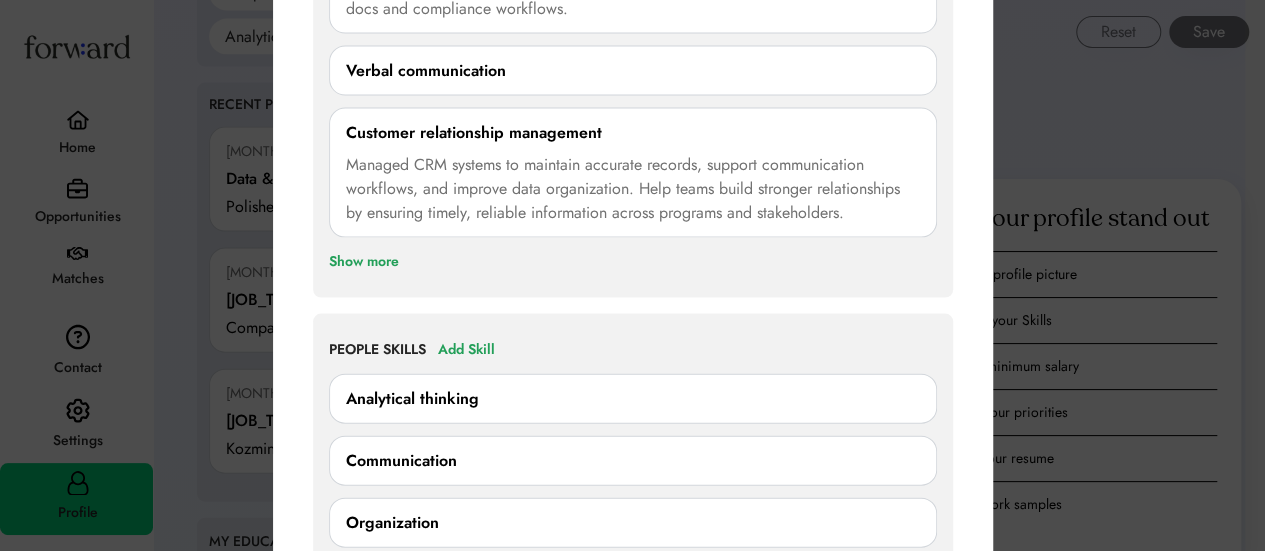 click on "Show more" at bounding box center [364, 262] 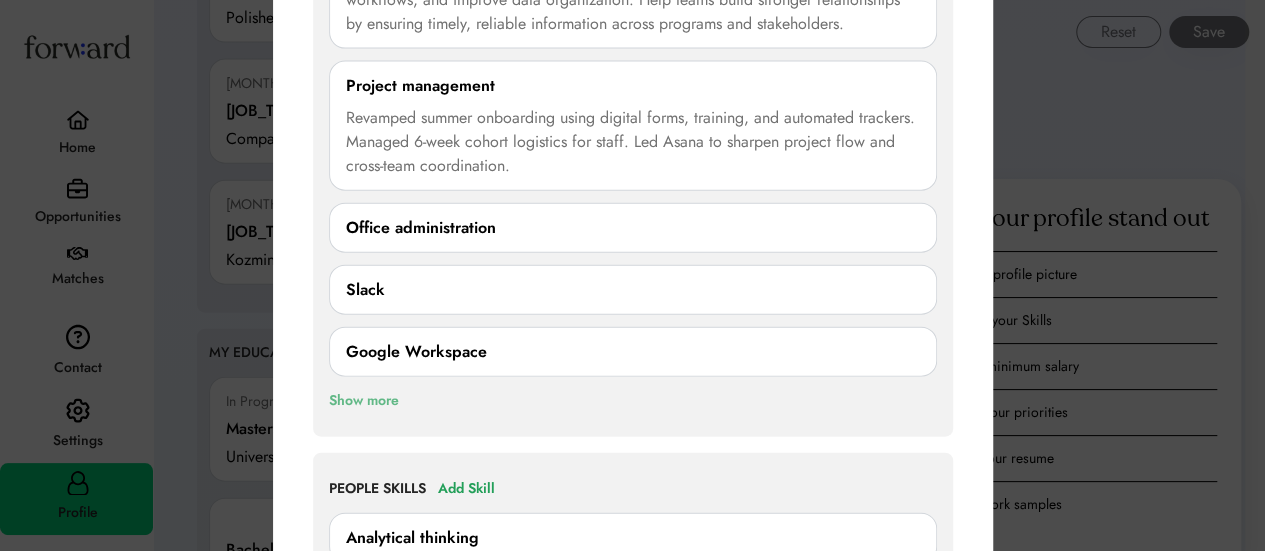 scroll, scrollTop: 2234, scrollLeft: 0, axis: vertical 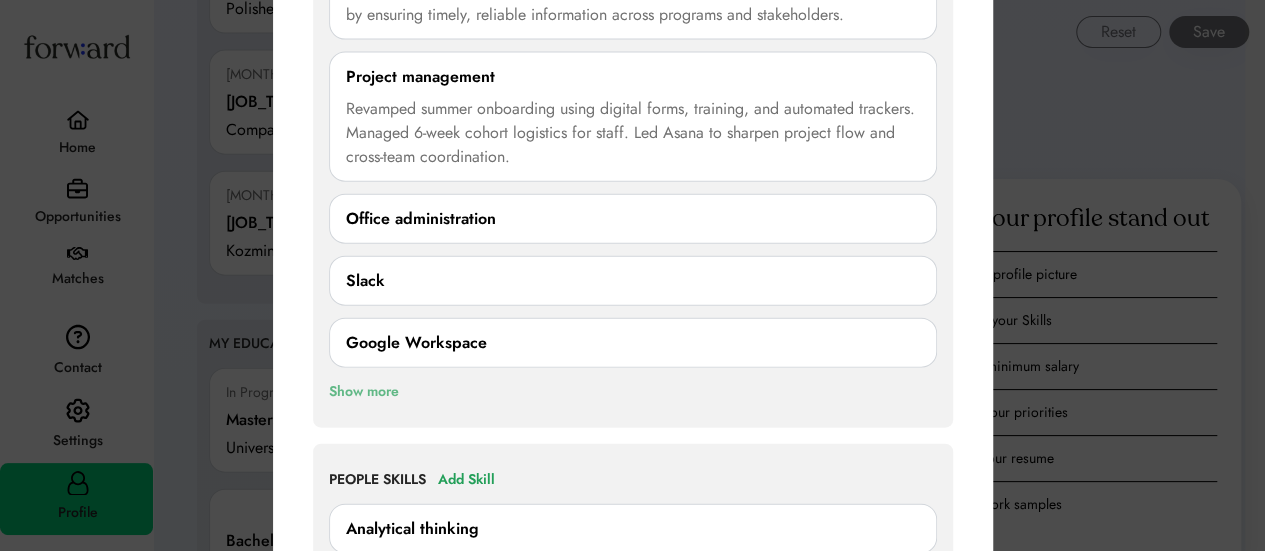 click on "Revamped summer onboarding using digital forms, training, and automated trackers. Managed 6-week cohort logistics for staff. Led Asana to sharpen project flow and cross-team coordination." at bounding box center [633, 133] 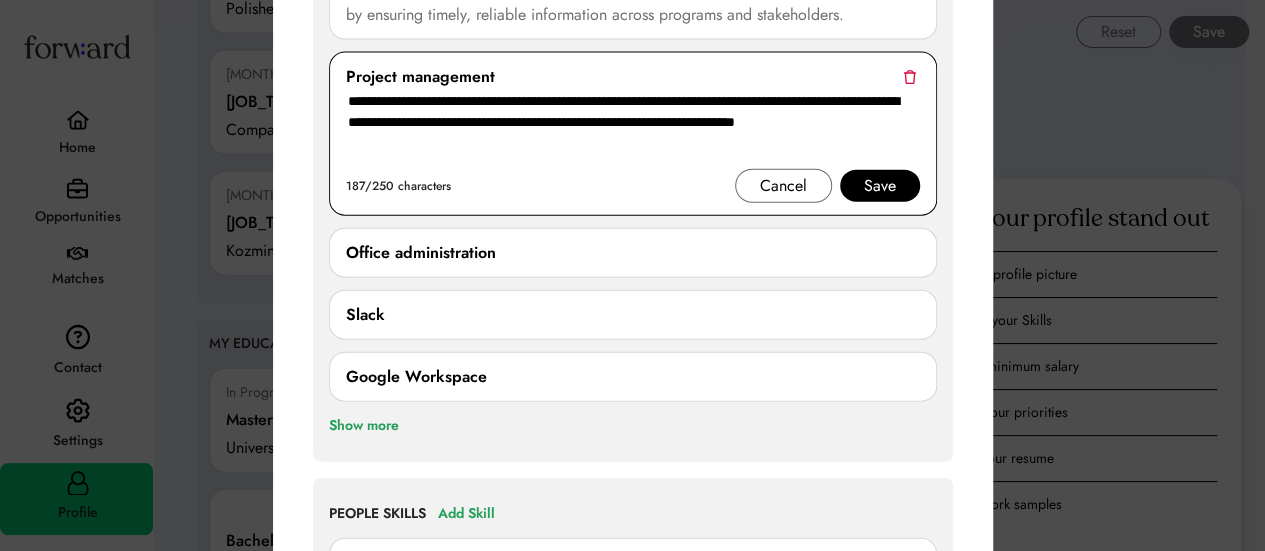 drag, startPoint x: 458, startPoint y: 99, endPoint x: 410, endPoint y: 103, distance: 48.166378 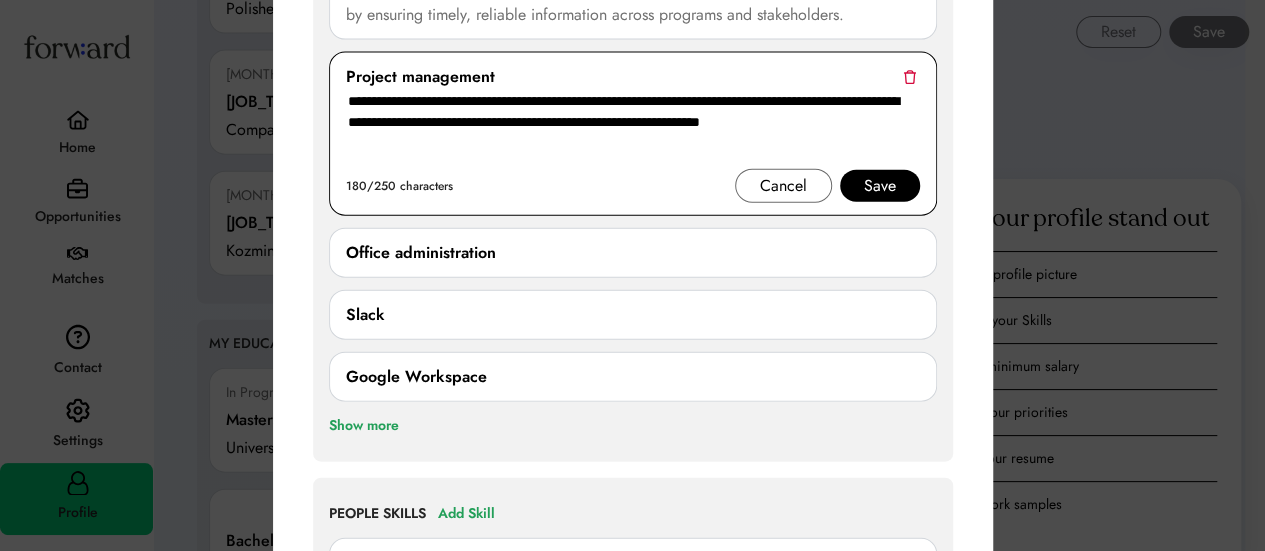 click on "**********" at bounding box center [633, 129] 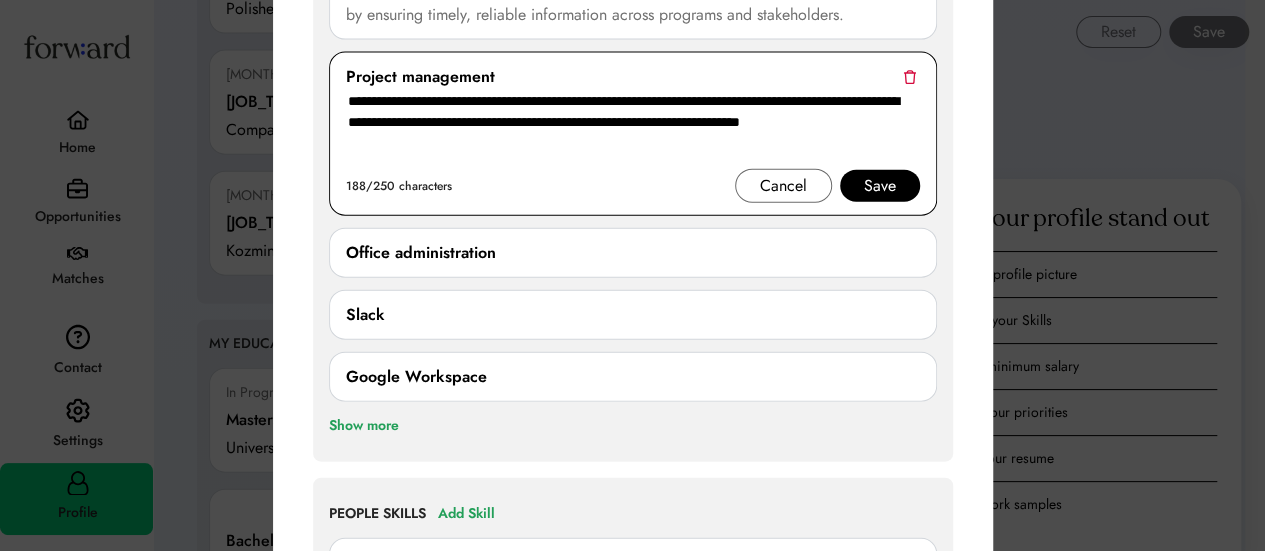 click on "**********" at bounding box center [633, 129] 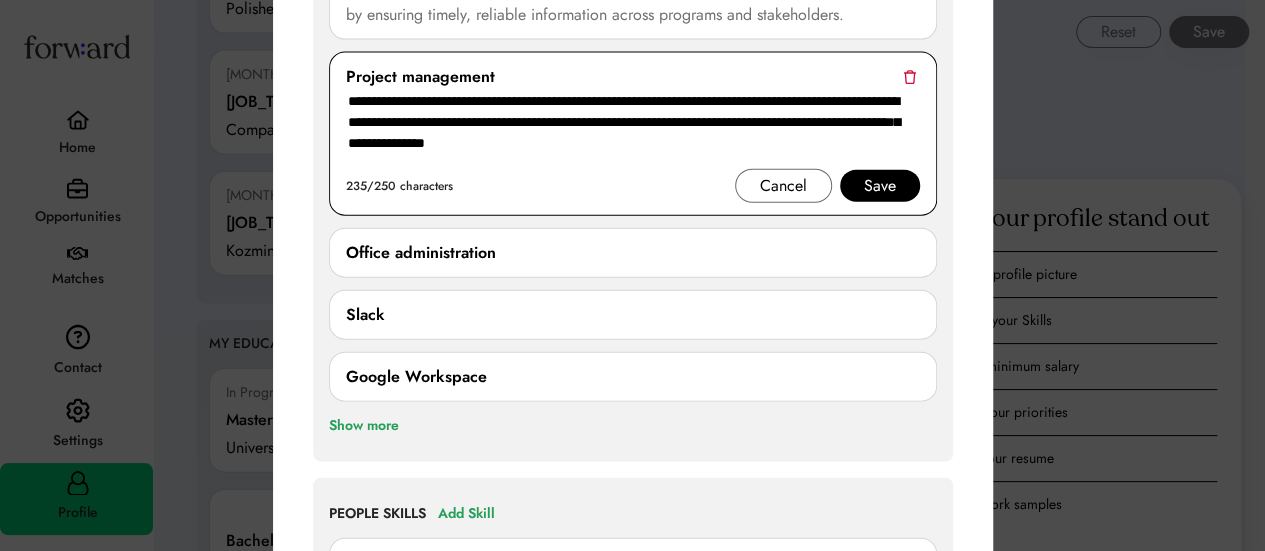 drag, startPoint x: 537, startPoint y: 121, endPoint x: 638, endPoint y: 149, distance: 104.80935 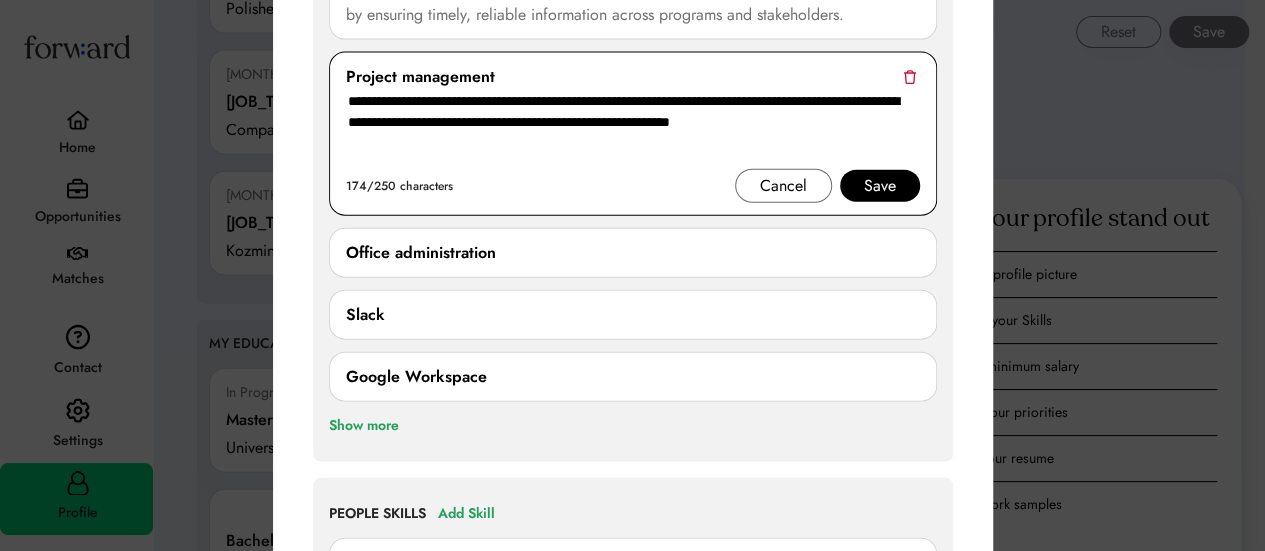 click on "**********" at bounding box center [633, 129] 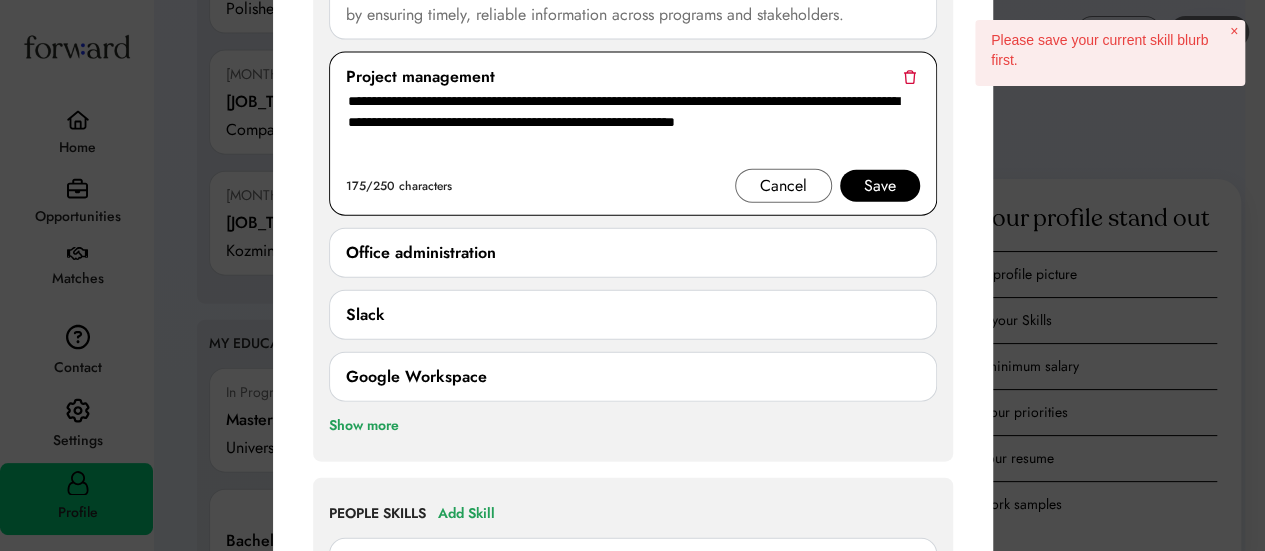 click on "**********" at bounding box center (633, 129) 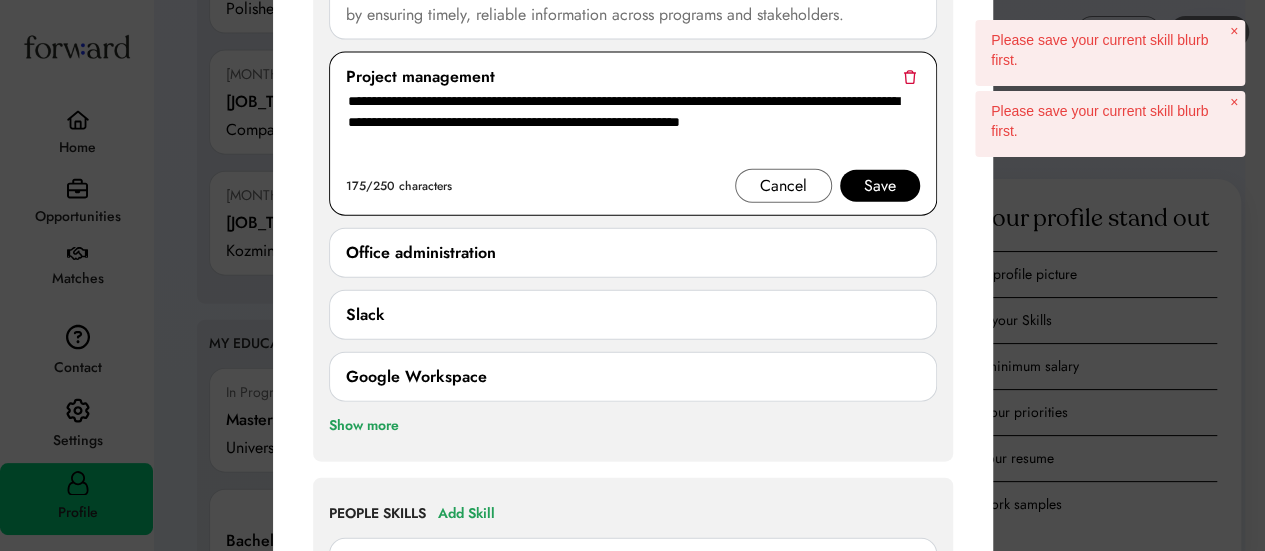 type on "**********" 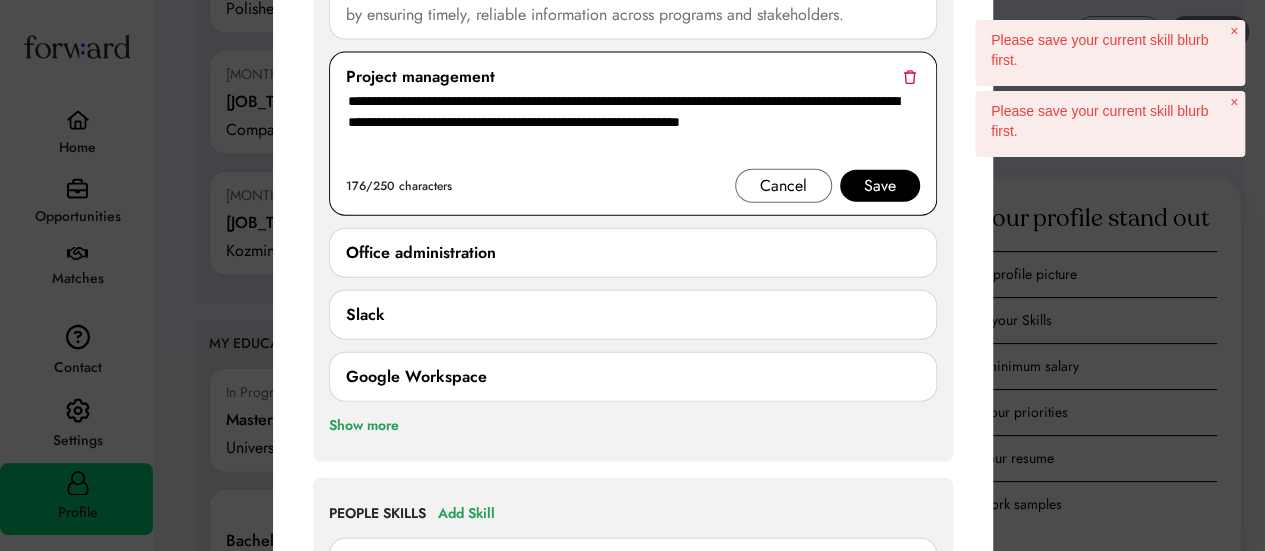 click on "Save" at bounding box center [880, 186] 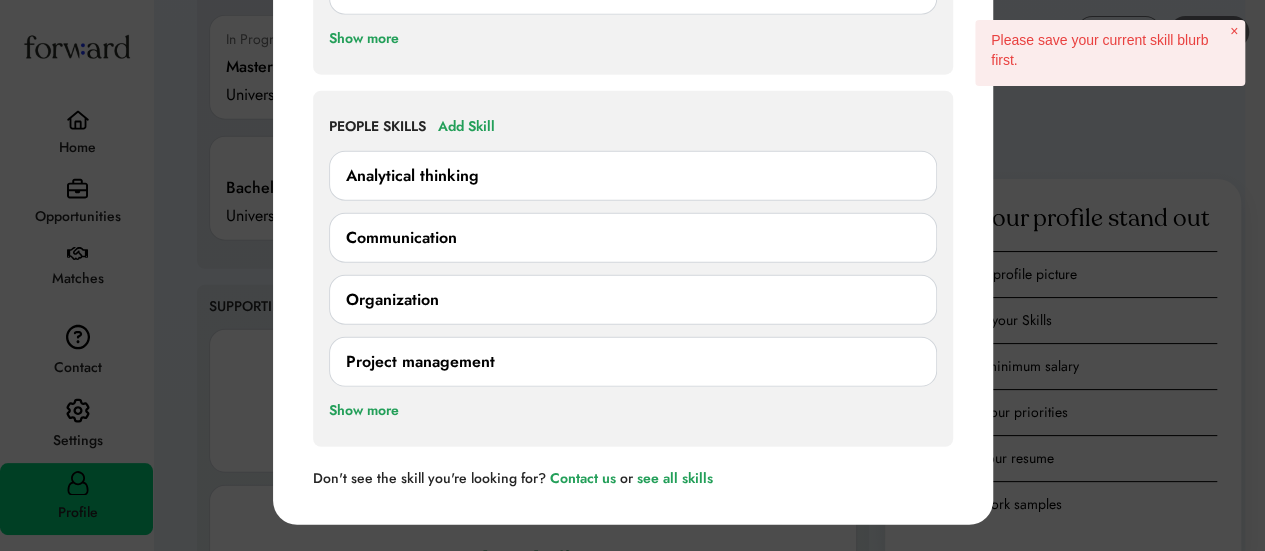scroll, scrollTop: 2636, scrollLeft: 0, axis: vertical 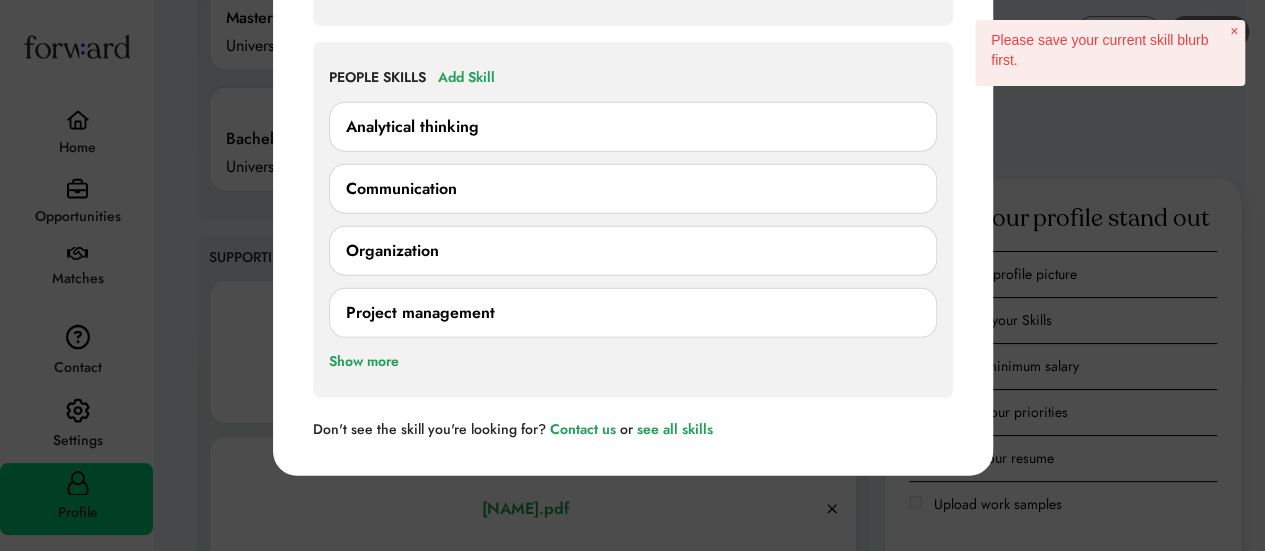 click on "Add Skill" at bounding box center [466, 78] 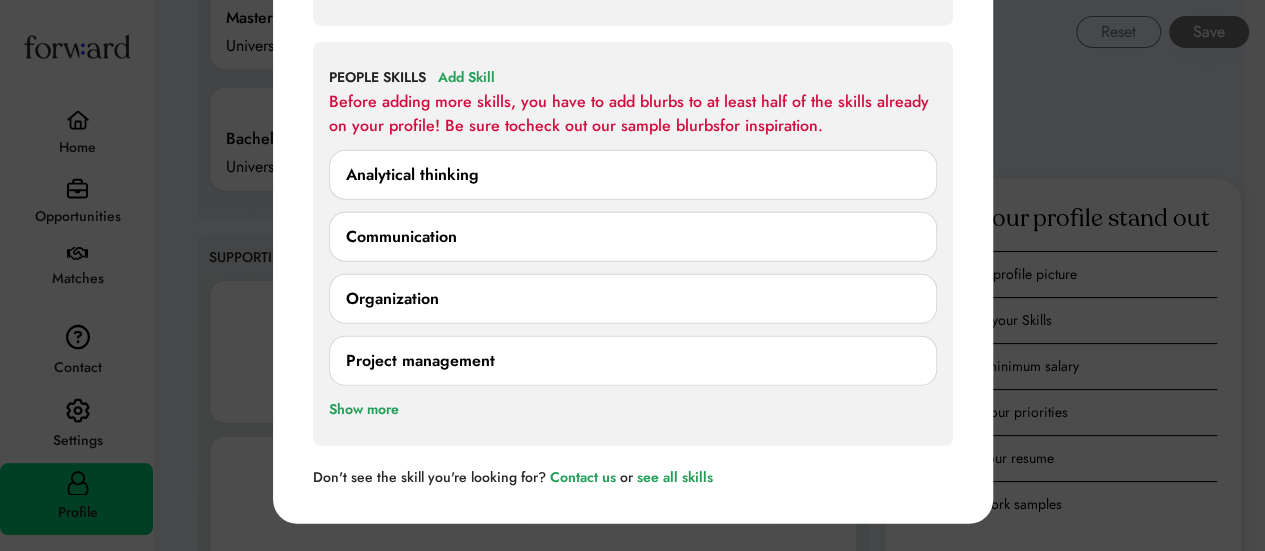click on "Analytical thinking" at bounding box center (633, 175) 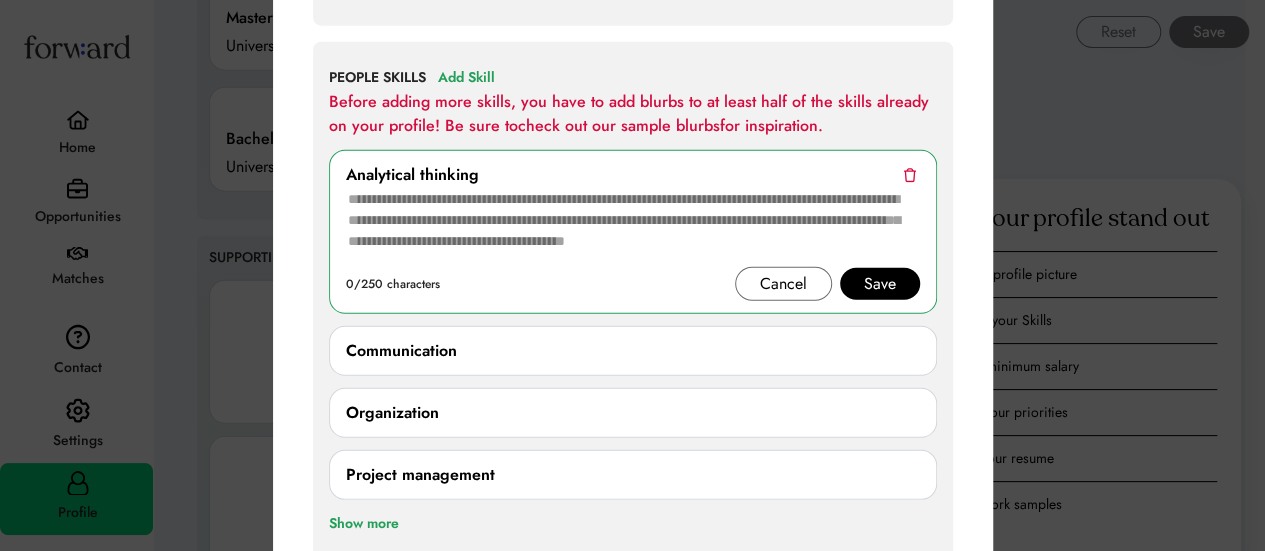 click at bounding box center [633, 227] 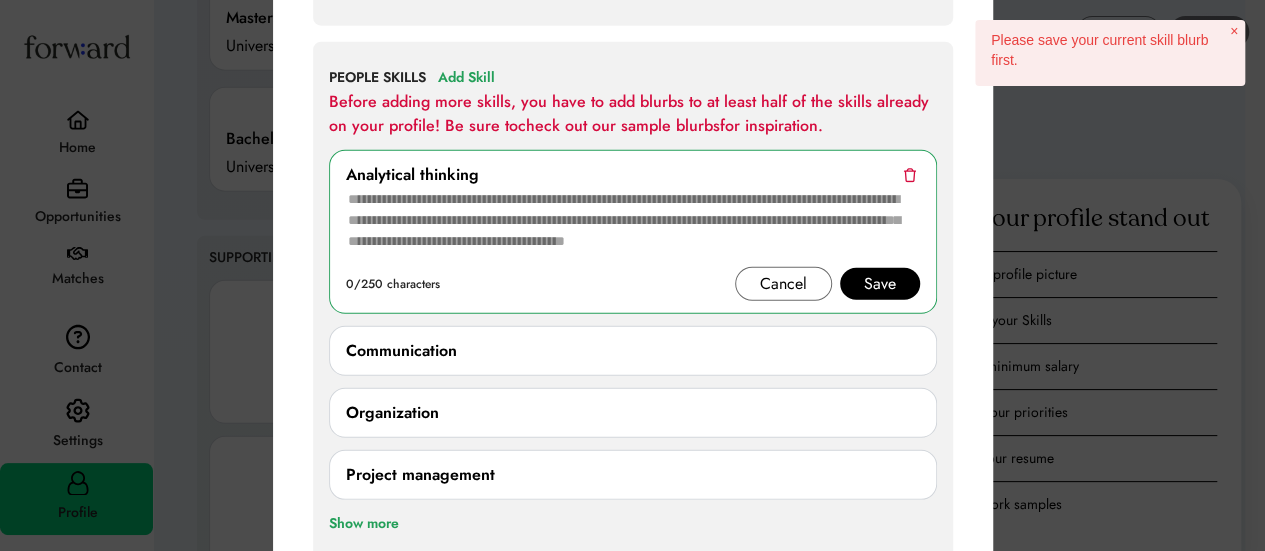 click on "**********" at bounding box center [633, -205] 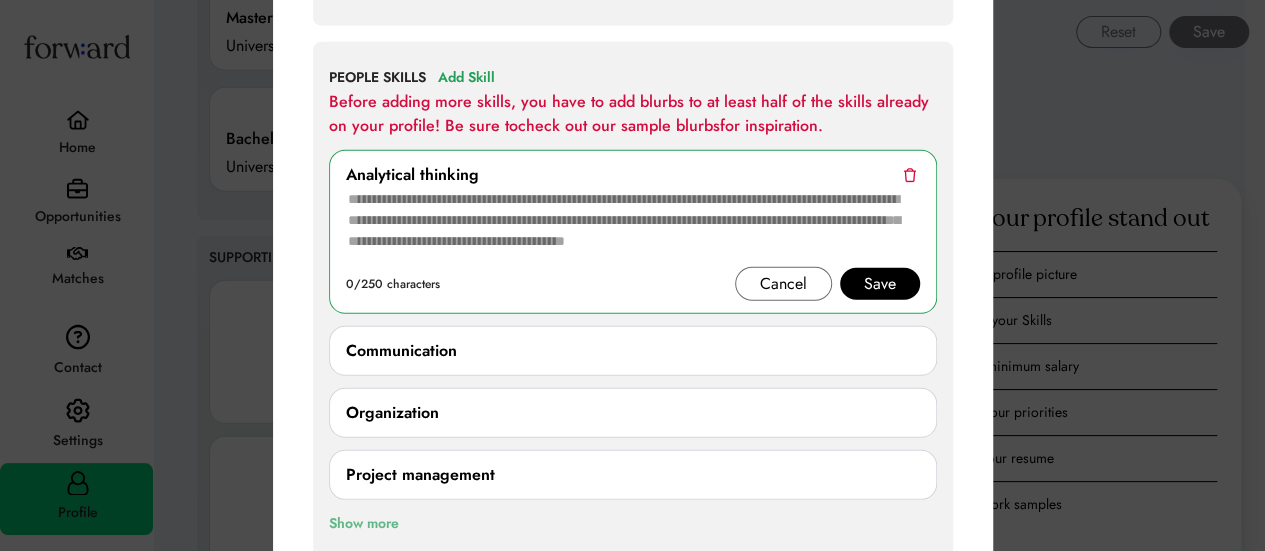 click on "Show more" at bounding box center [364, 524] 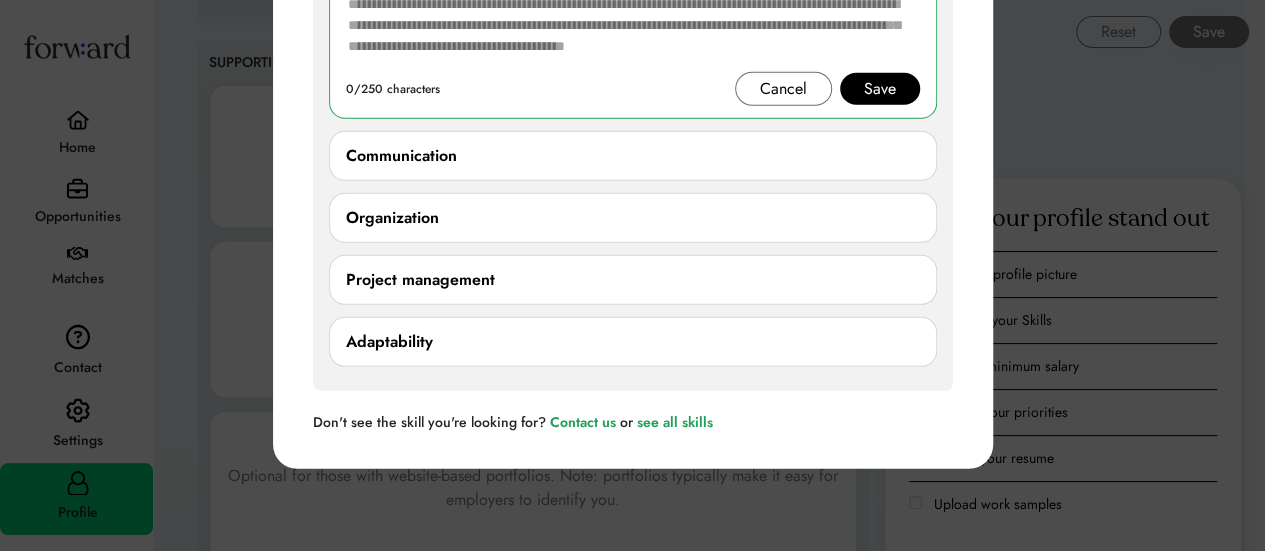 scroll, scrollTop: 2832, scrollLeft: 0, axis: vertical 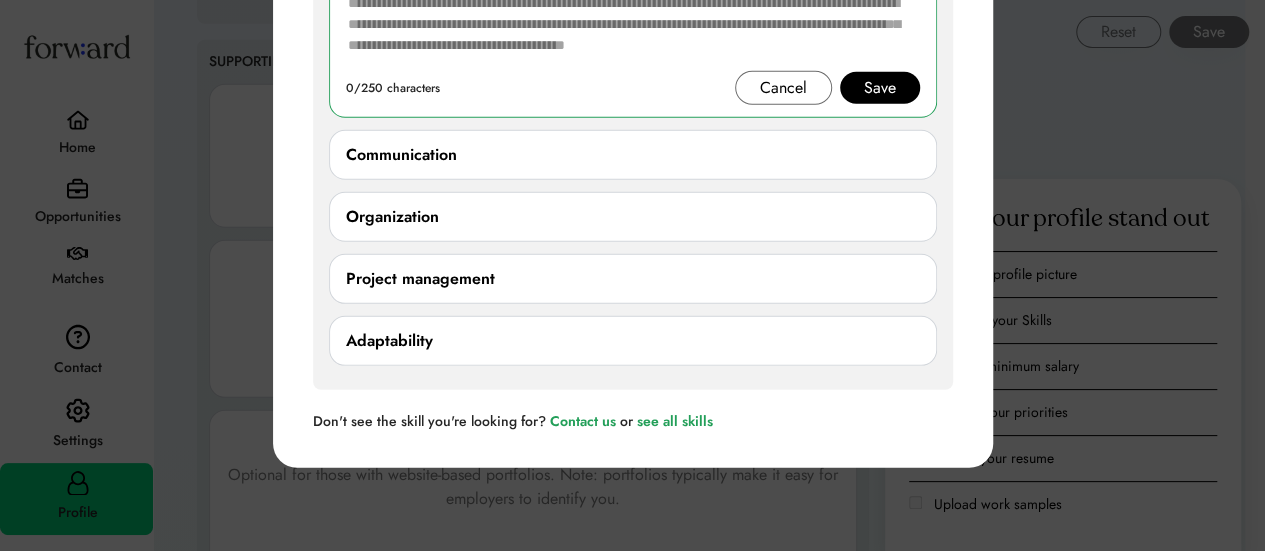 click on "Project management" at bounding box center (633, 279) 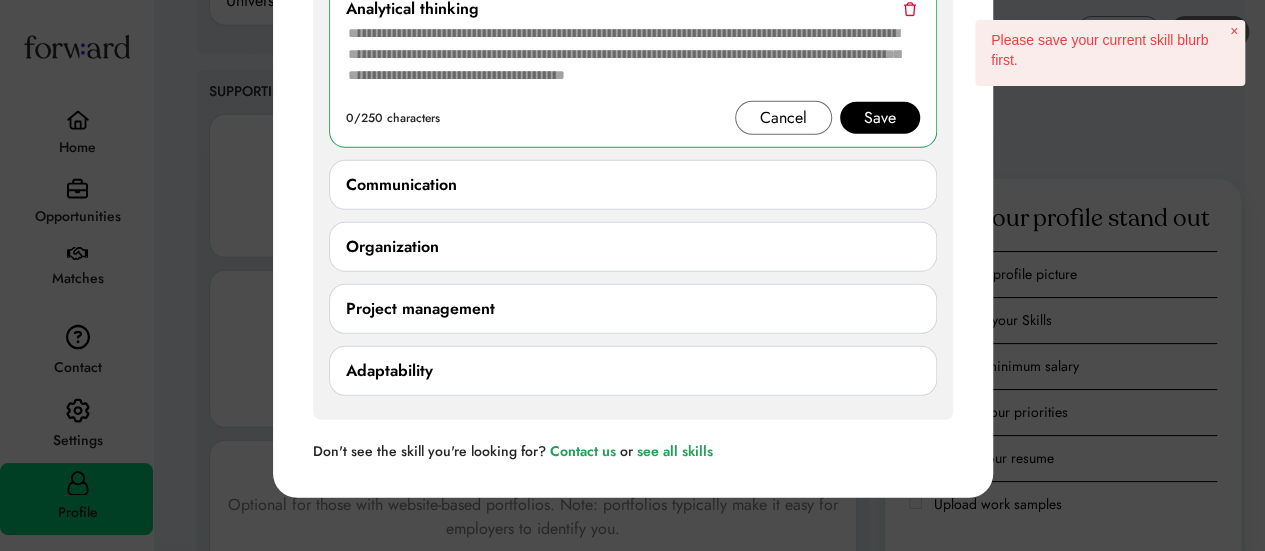 scroll, scrollTop: 2820, scrollLeft: 0, axis: vertical 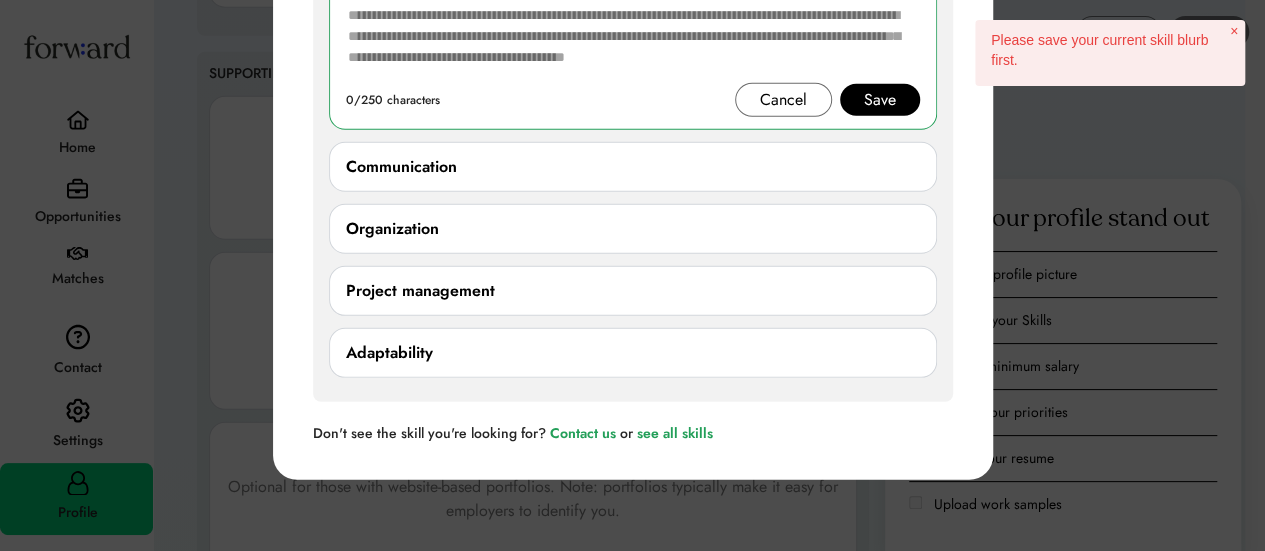 click on "Project management" at bounding box center [633, 291] 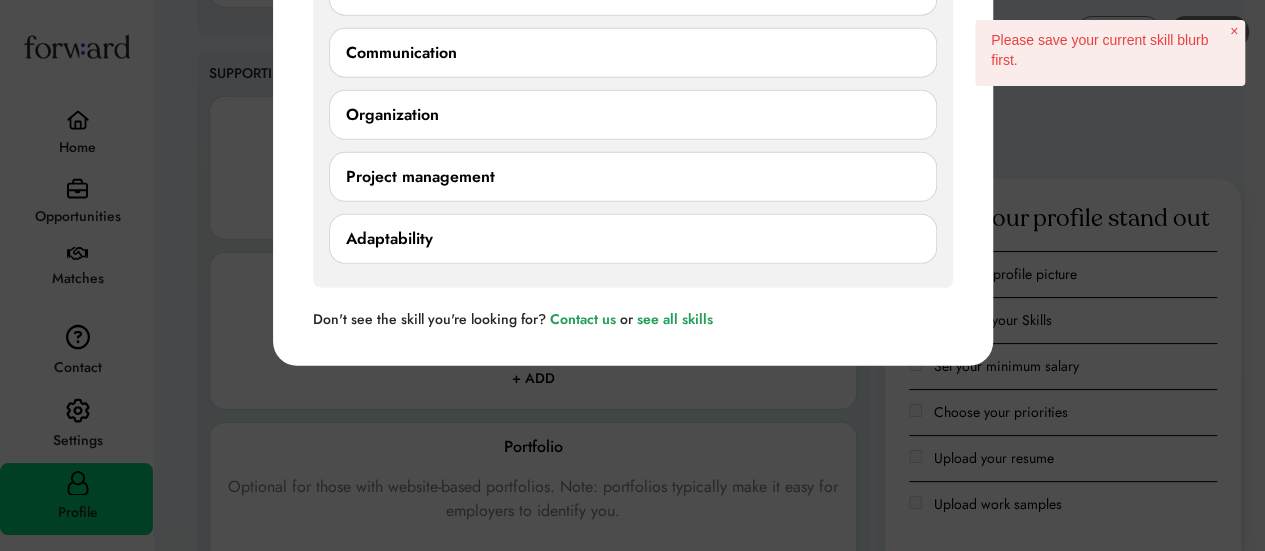 click on "Project management" at bounding box center [633, 177] 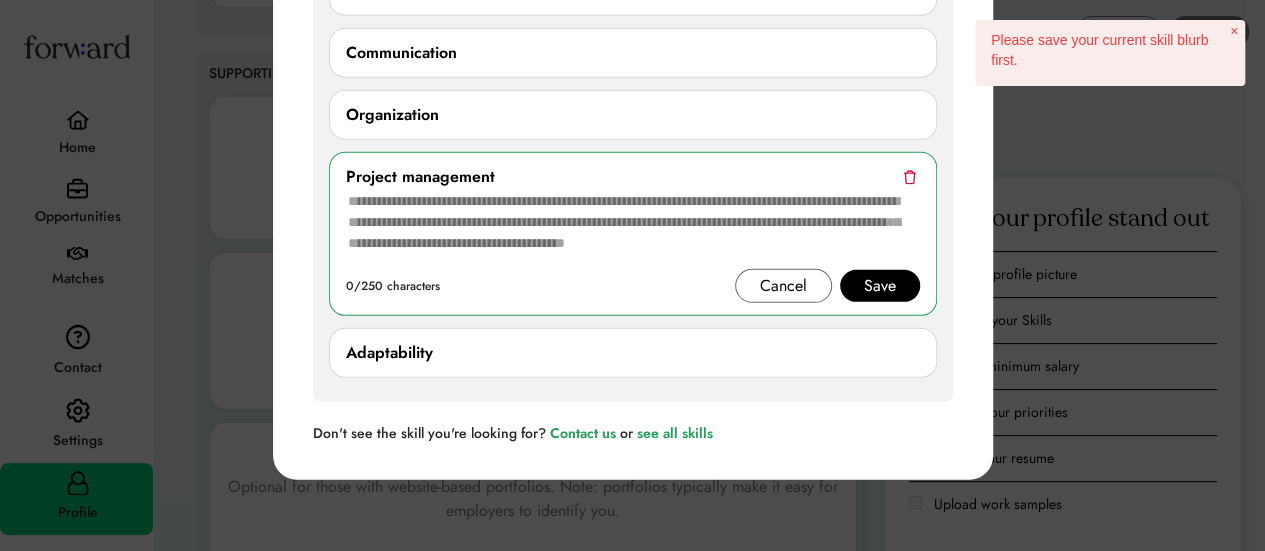 click at bounding box center [909, 177] 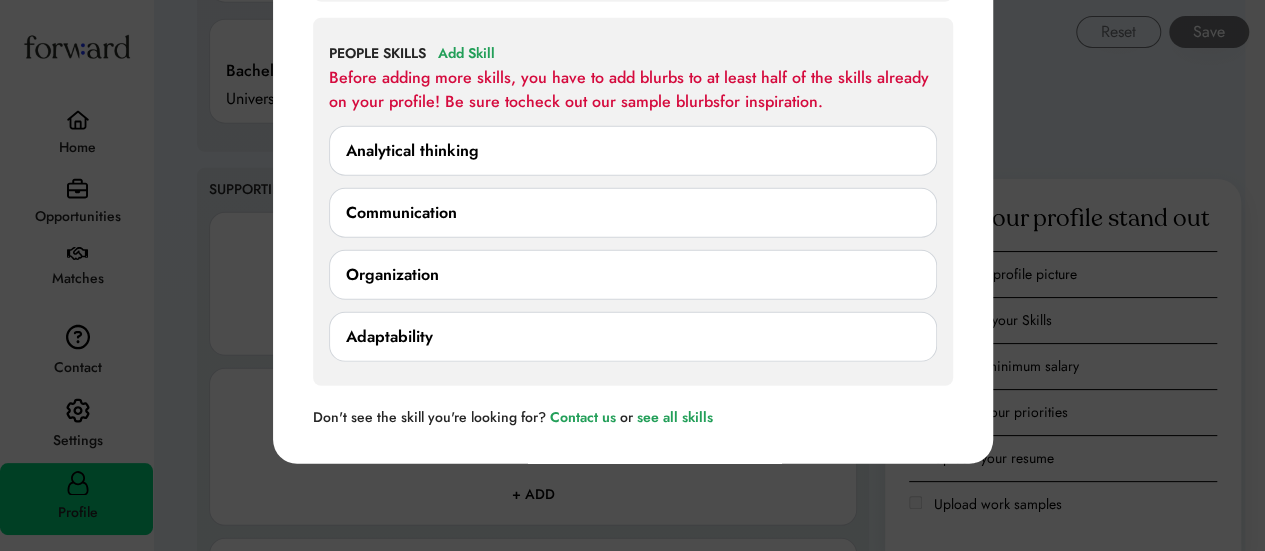 scroll, scrollTop: 2650, scrollLeft: 0, axis: vertical 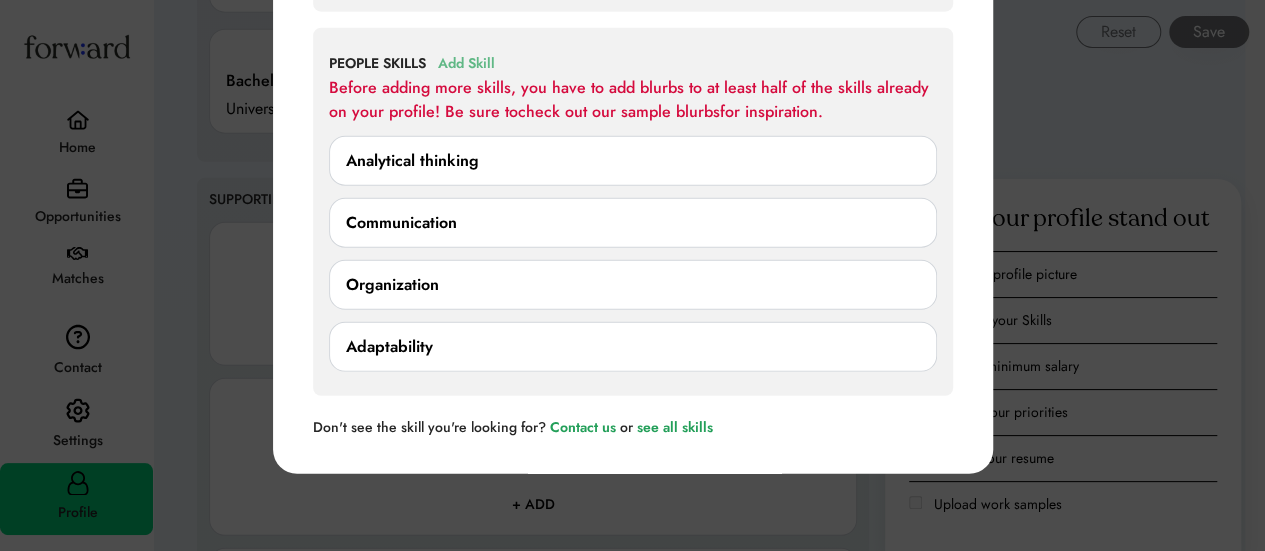 click on "Add Skill" at bounding box center (466, 64) 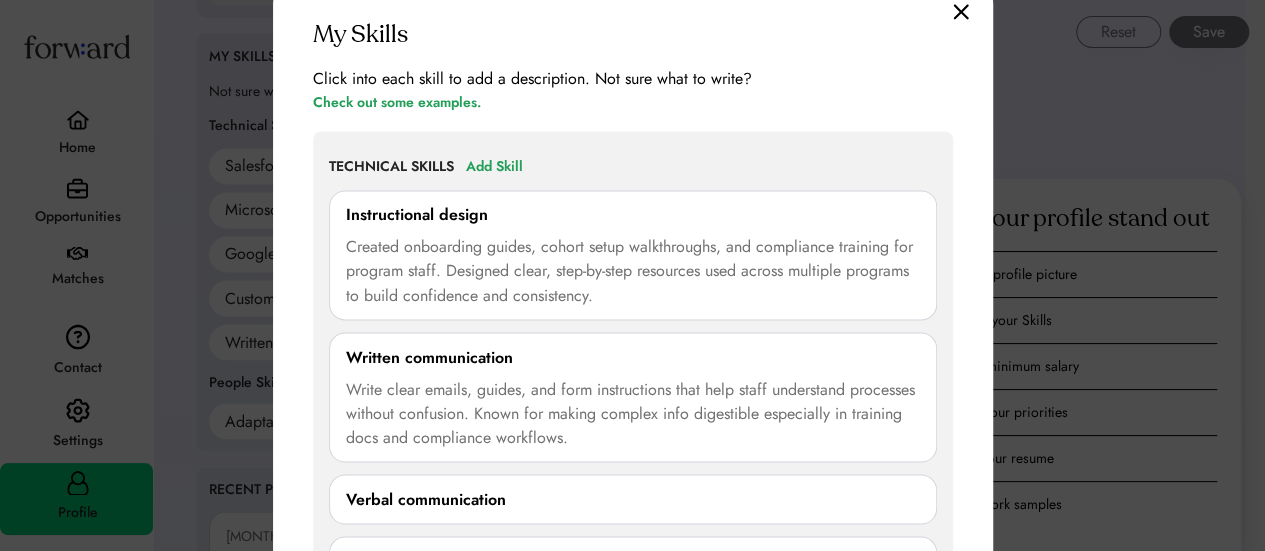scroll, scrollTop: 1608, scrollLeft: 0, axis: vertical 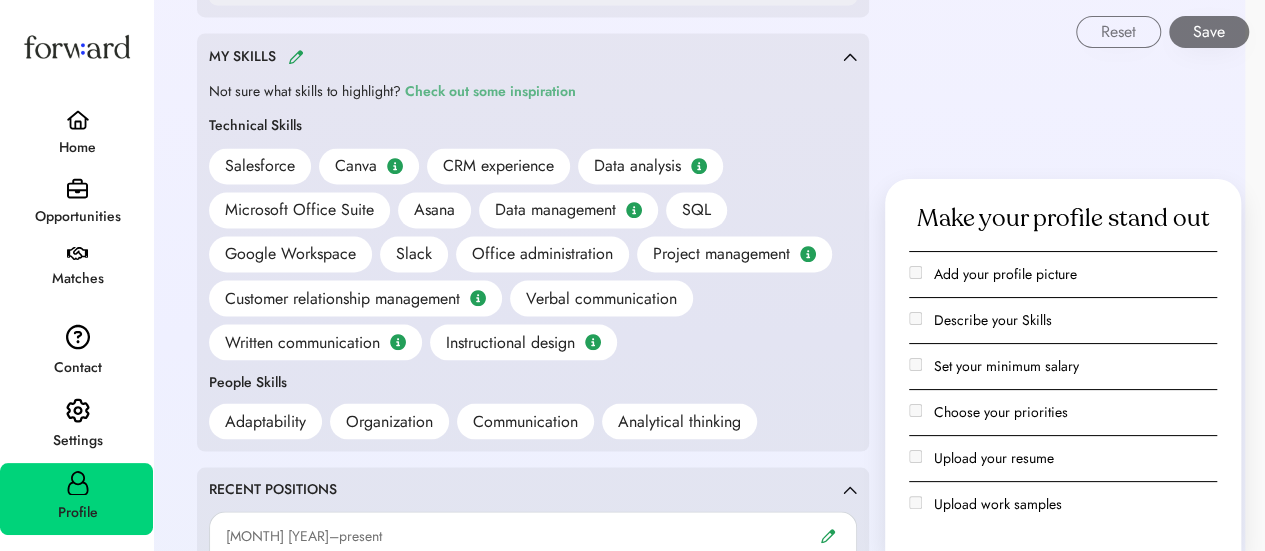 click on "Check out some inspiration" at bounding box center (490, 92) 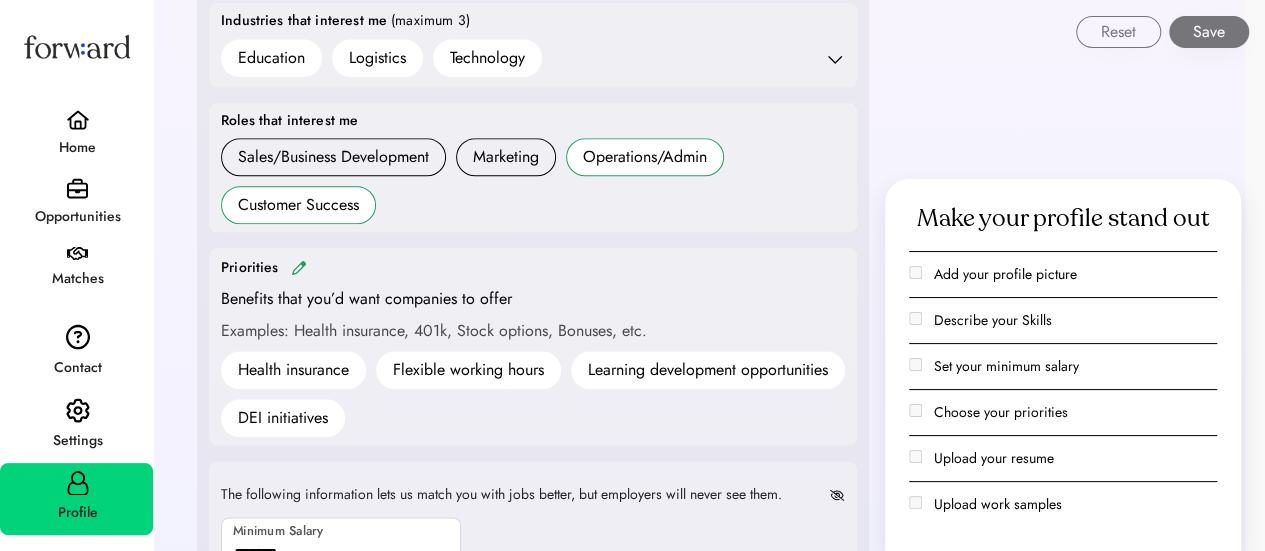 scroll, scrollTop: 999, scrollLeft: 0, axis: vertical 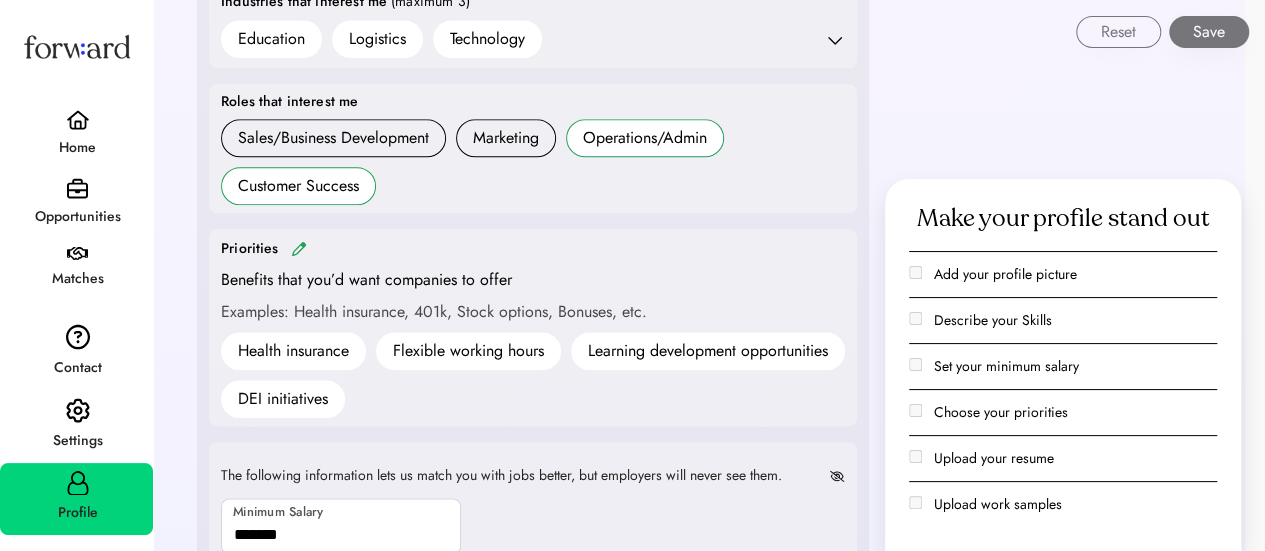 click at bounding box center (299, 248) 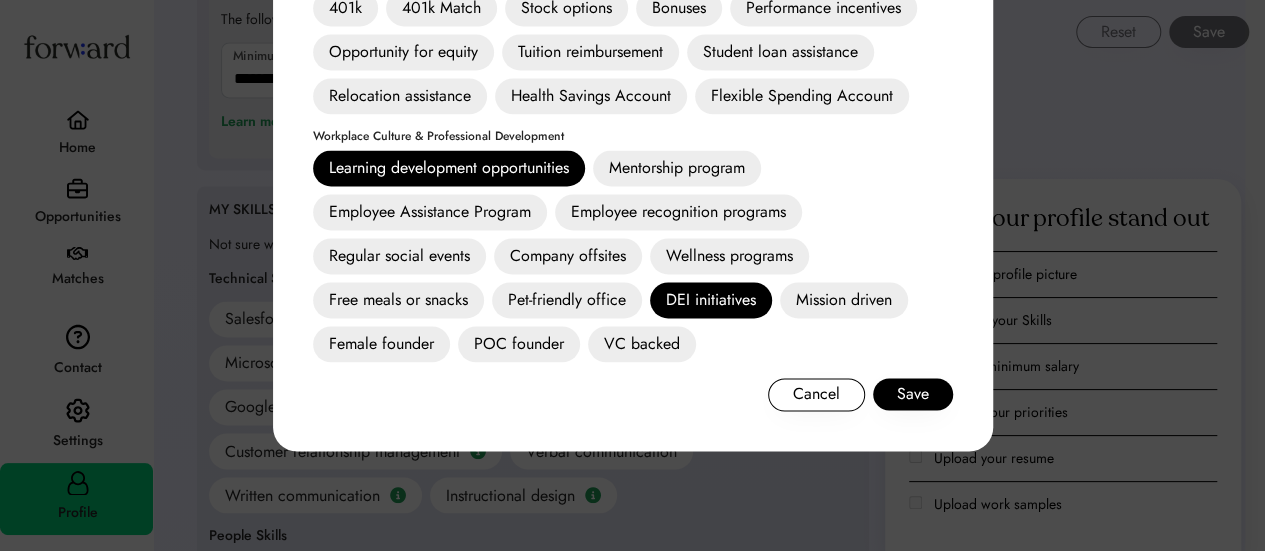 scroll, scrollTop: 1459, scrollLeft: 0, axis: vertical 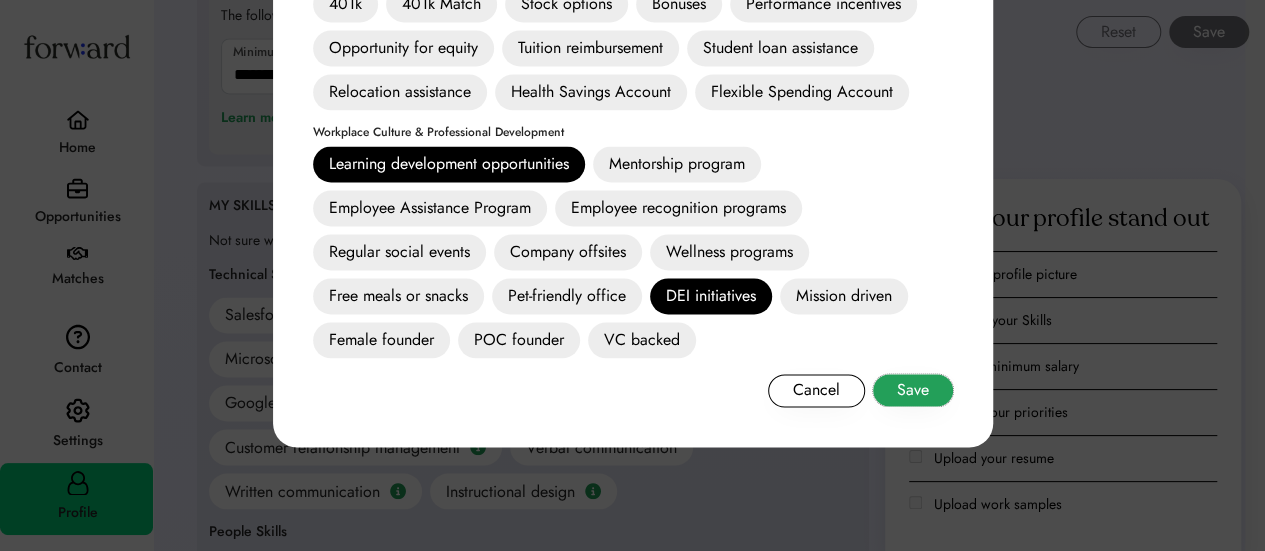click on "Save" at bounding box center (913, 390) 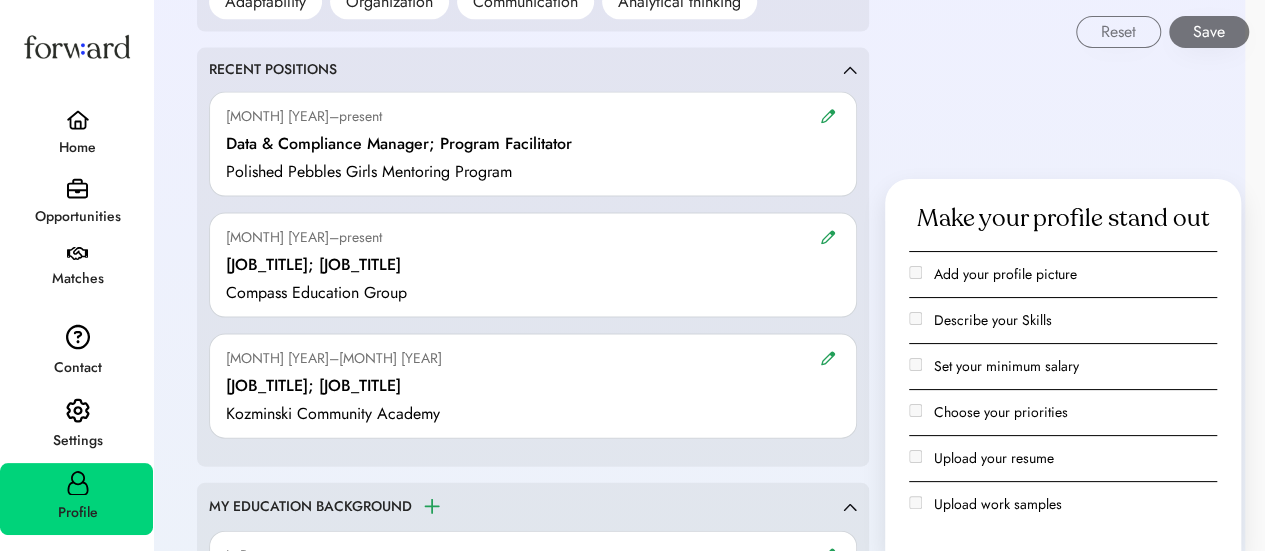 scroll, scrollTop: 2026, scrollLeft: 0, axis: vertical 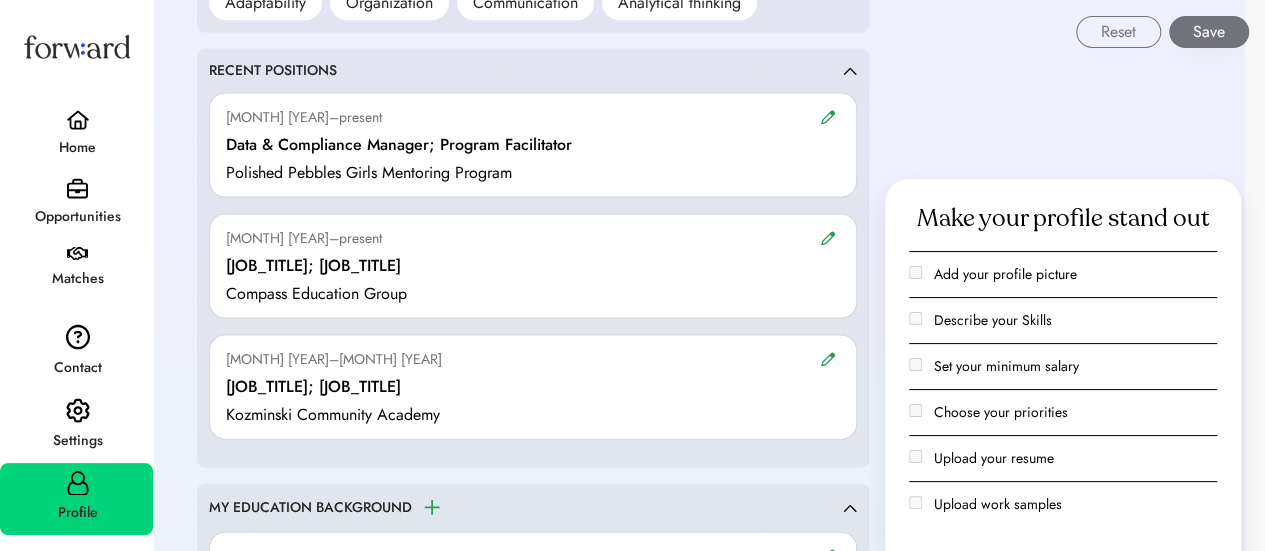 click on "Oct 2023–present Data & Compliance Manager; Program Facilitator Polished Pebbles Girls Mentoring Program" at bounding box center [533, 145] 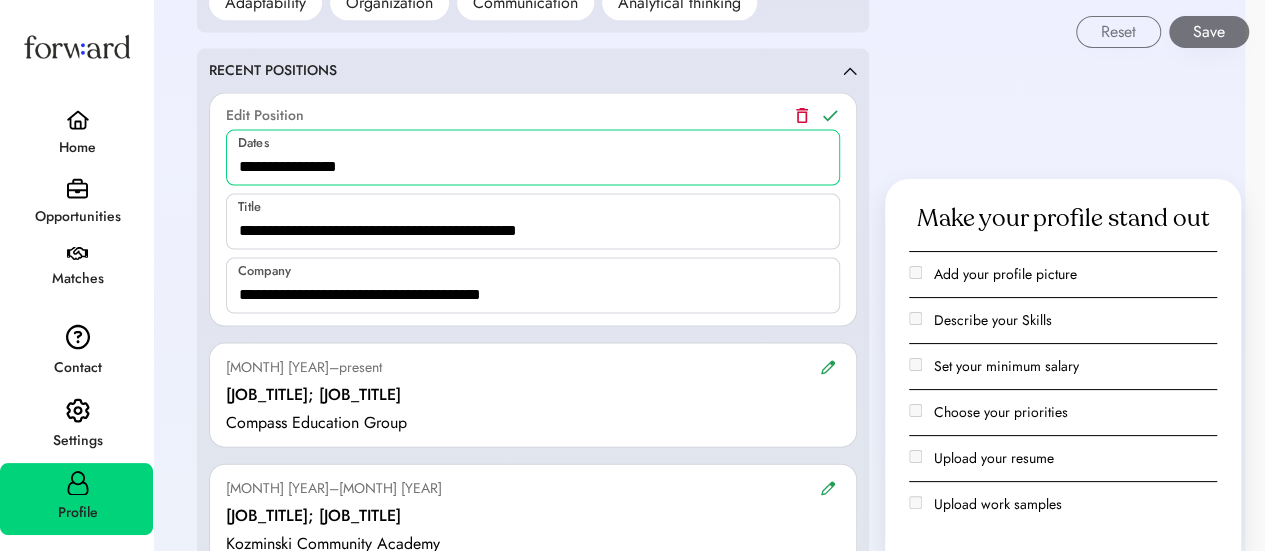 click at bounding box center [533, 158] 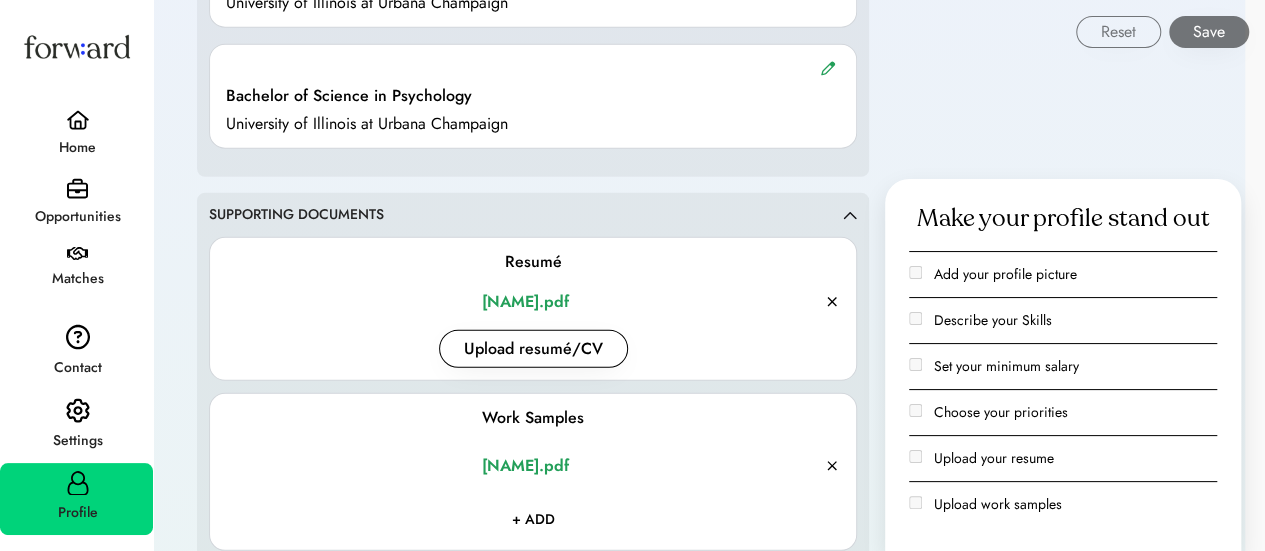 scroll, scrollTop: 2438, scrollLeft: 0, axis: vertical 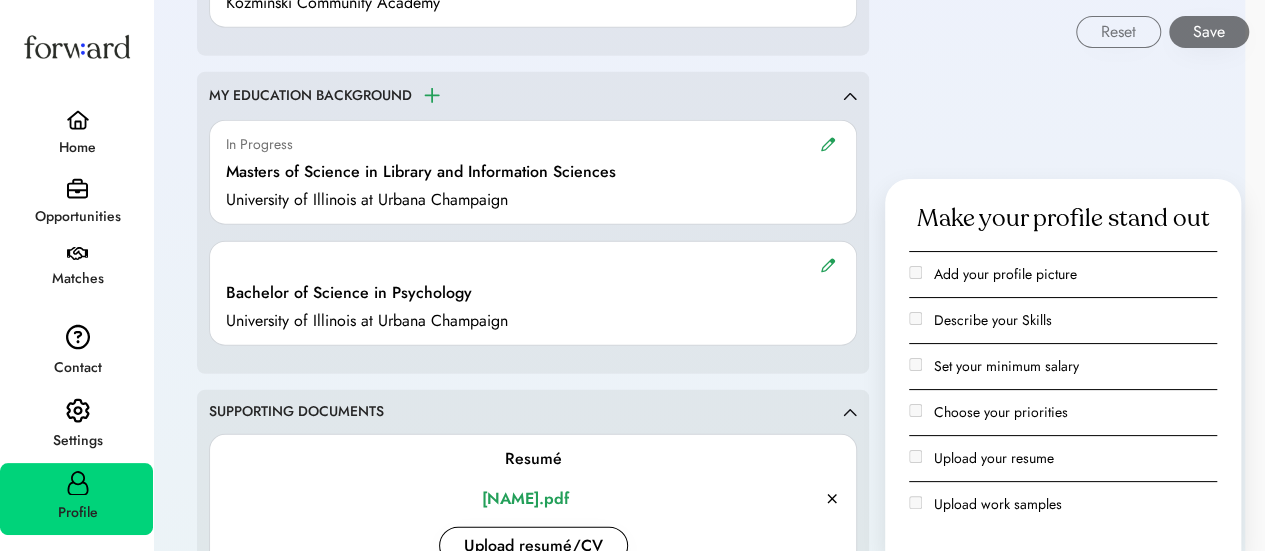 click at bounding box center [78, 120] 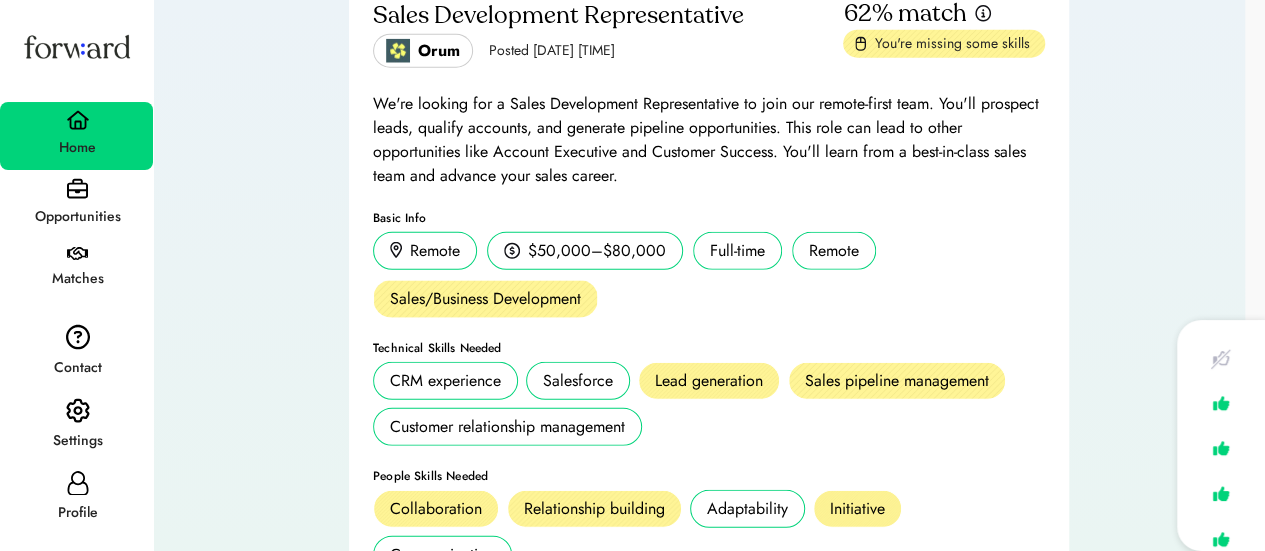 scroll, scrollTop: 20, scrollLeft: 0, axis: vertical 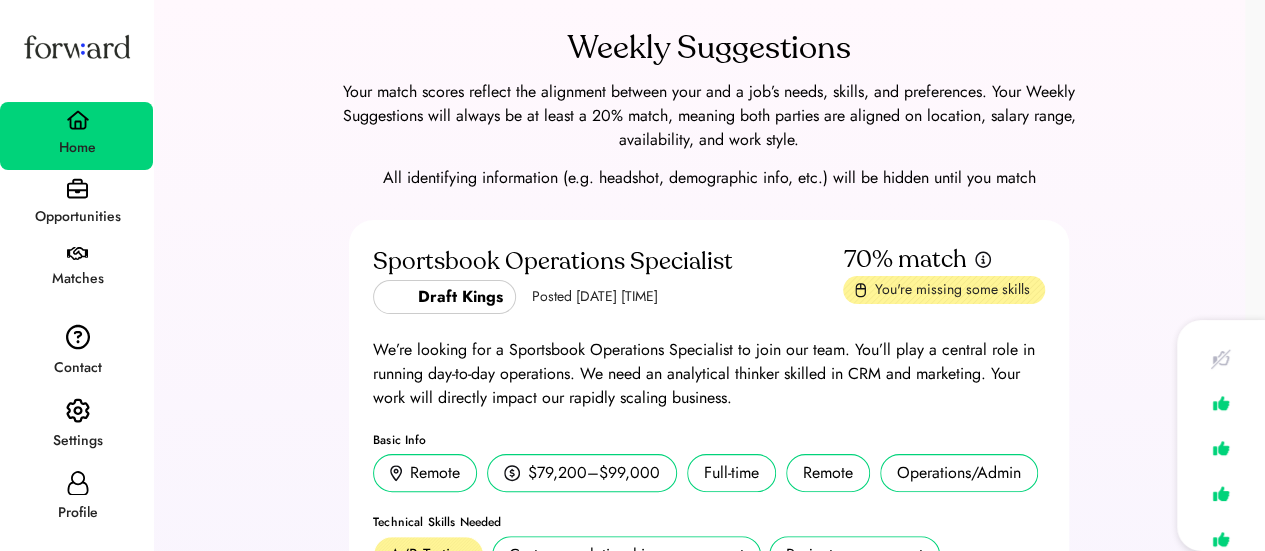 click on "Opportunities" at bounding box center [77, 217] 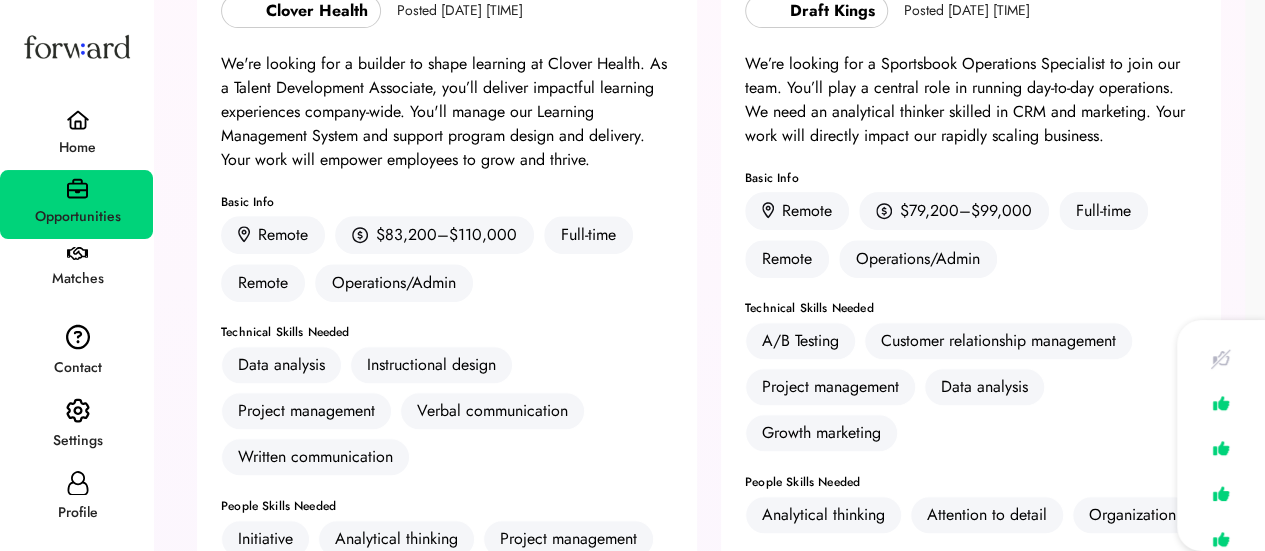 scroll, scrollTop: 252, scrollLeft: 0, axis: vertical 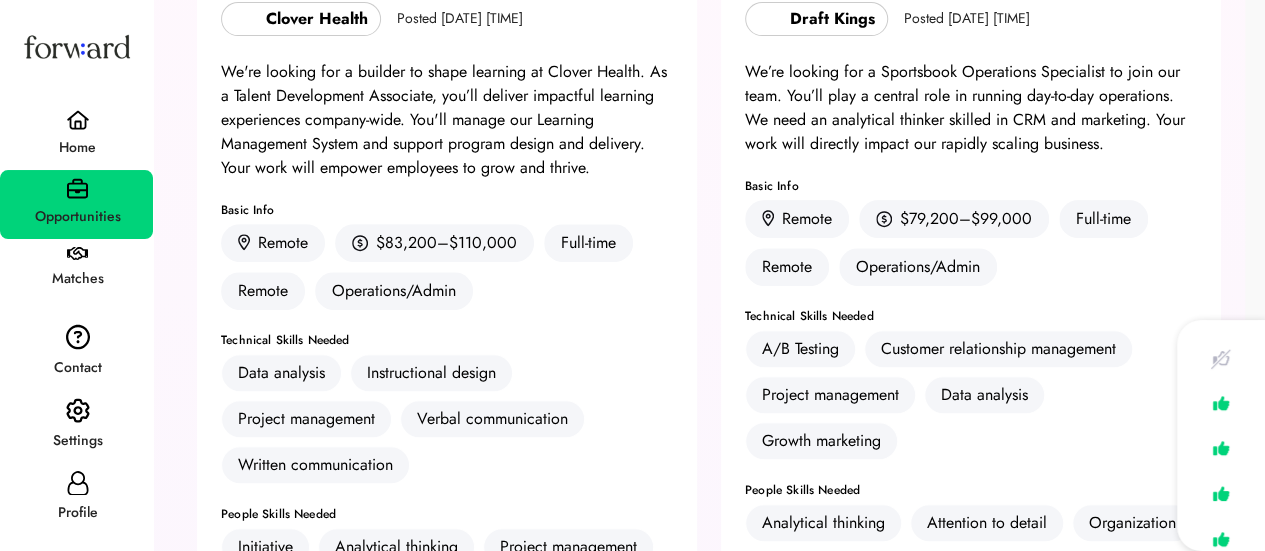 click on "Matches" at bounding box center [77, 279] 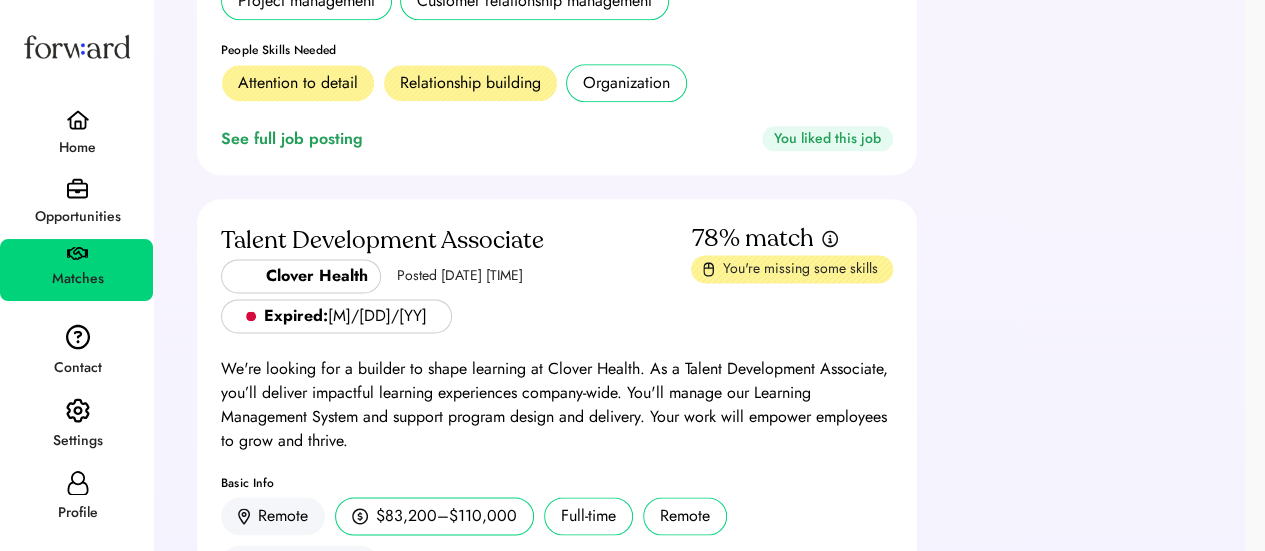 scroll, scrollTop: 1240, scrollLeft: 0, axis: vertical 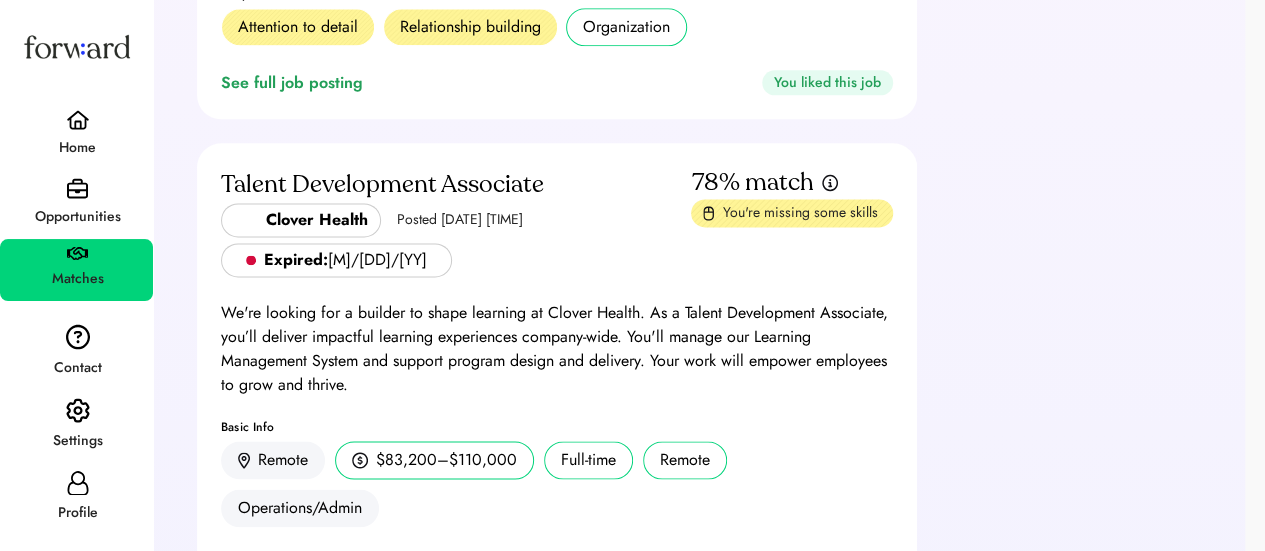 click on "Opportunities" at bounding box center [77, 217] 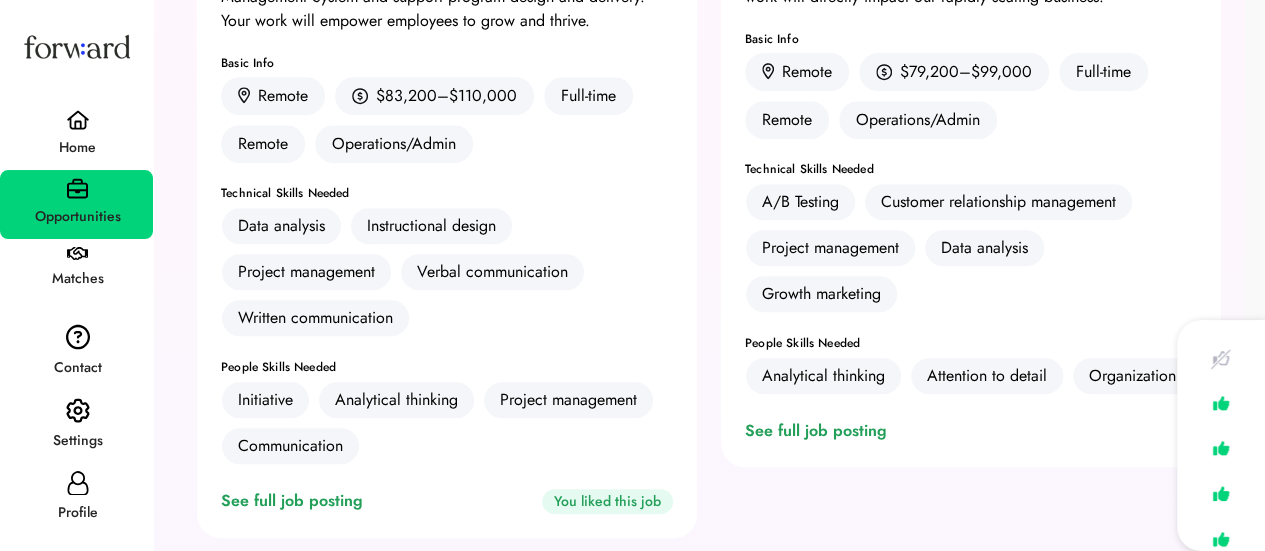 scroll, scrollTop: 403, scrollLeft: 0, axis: vertical 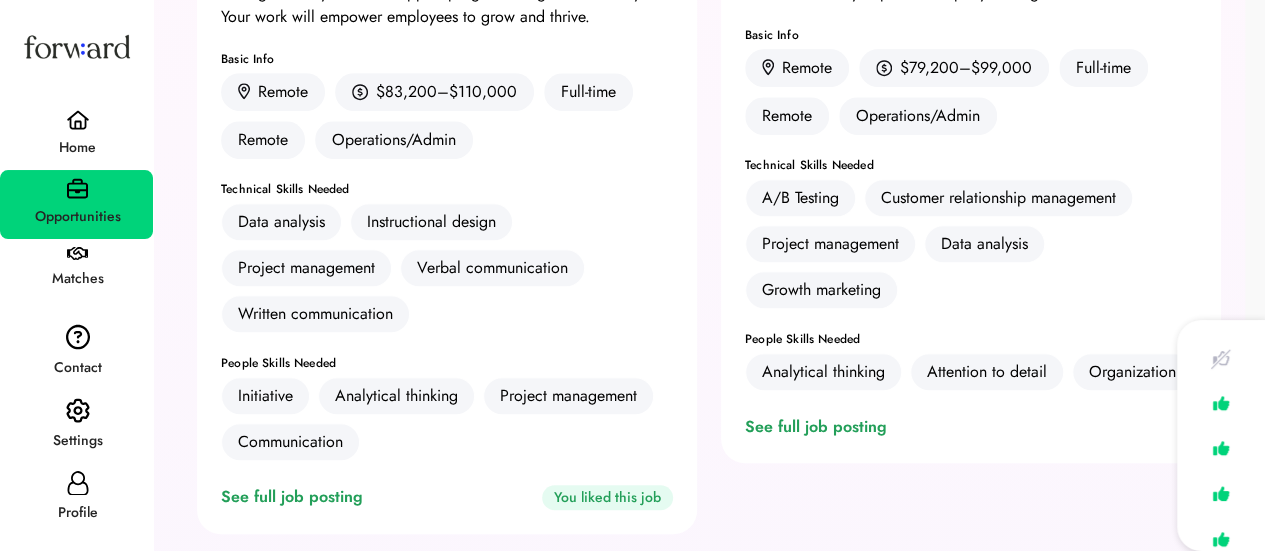 click on "See full job posting" at bounding box center [820, 427] 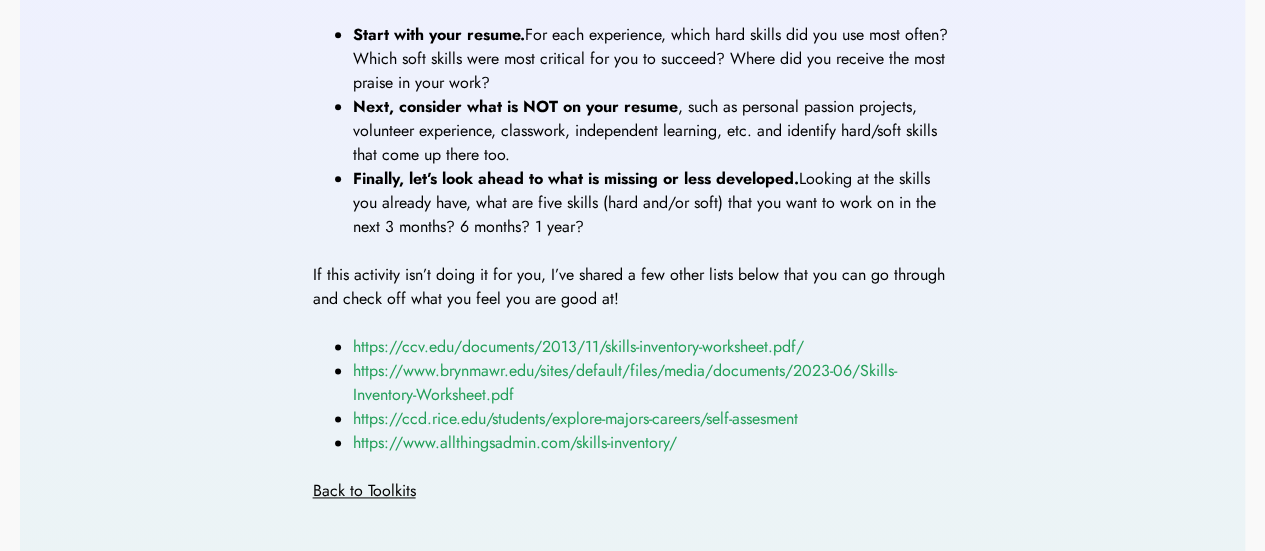 scroll, scrollTop: 1124, scrollLeft: 0, axis: vertical 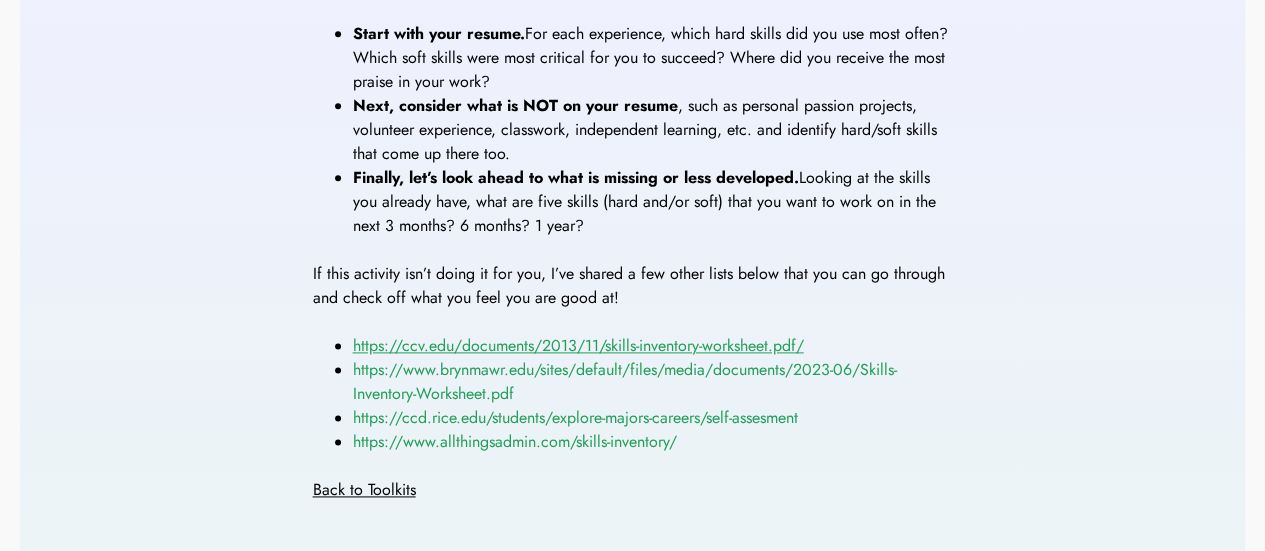 click on "https://ccv.edu/documents/2013/11/skills-inventory-worksheet.pdf/" at bounding box center [578, 345] 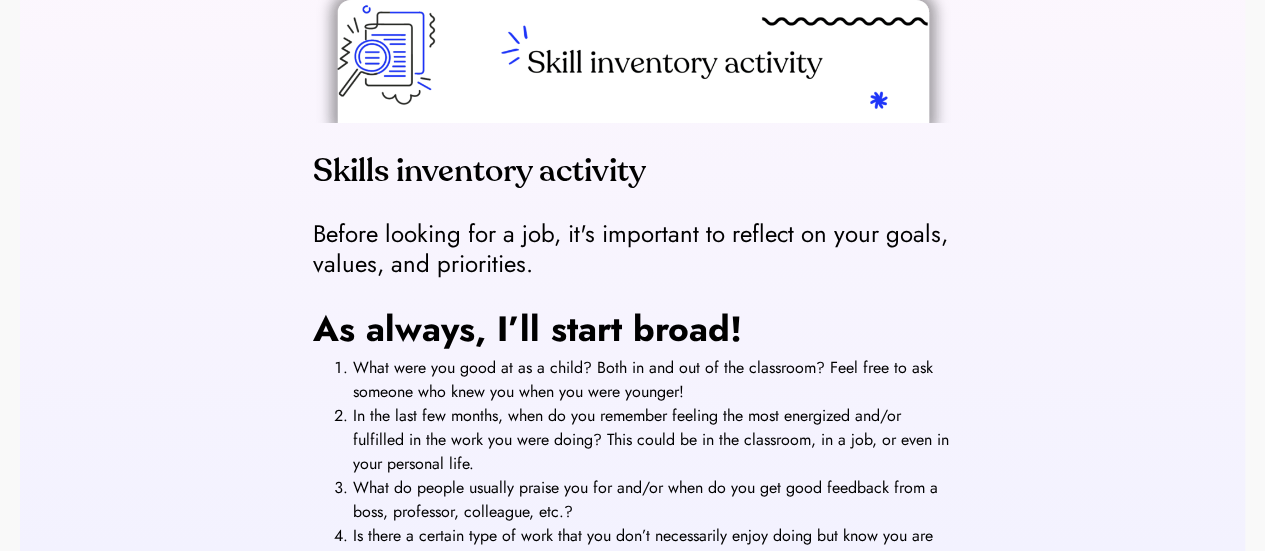 scroll, scrollTop: 254, scrollLeft: 0, axis: vertical 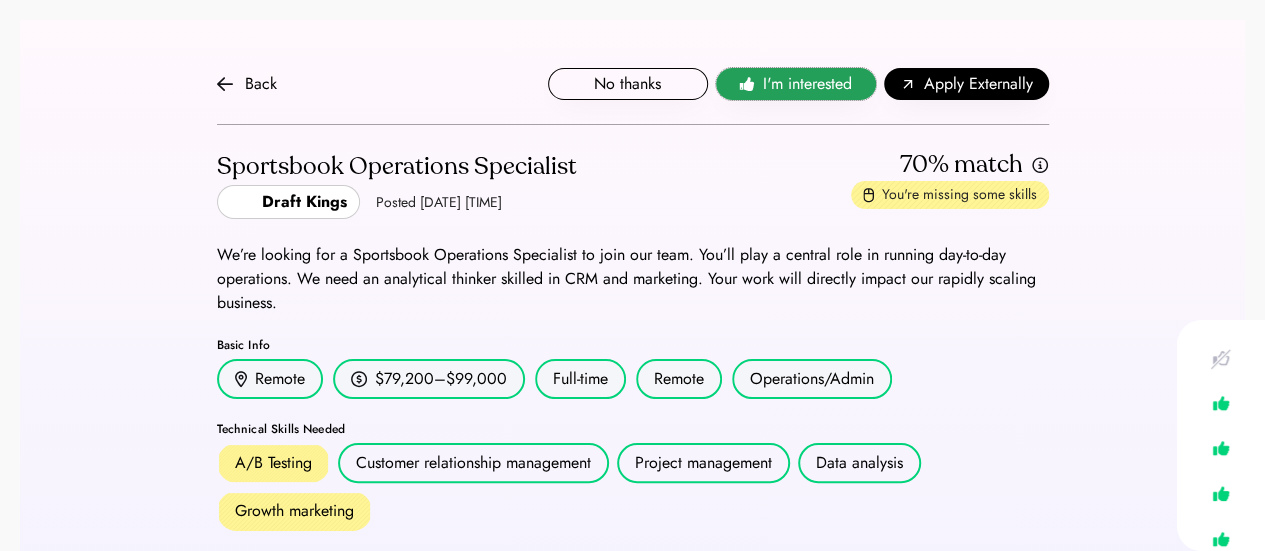 click on "I'm interested" at bounding box center (807, 84) 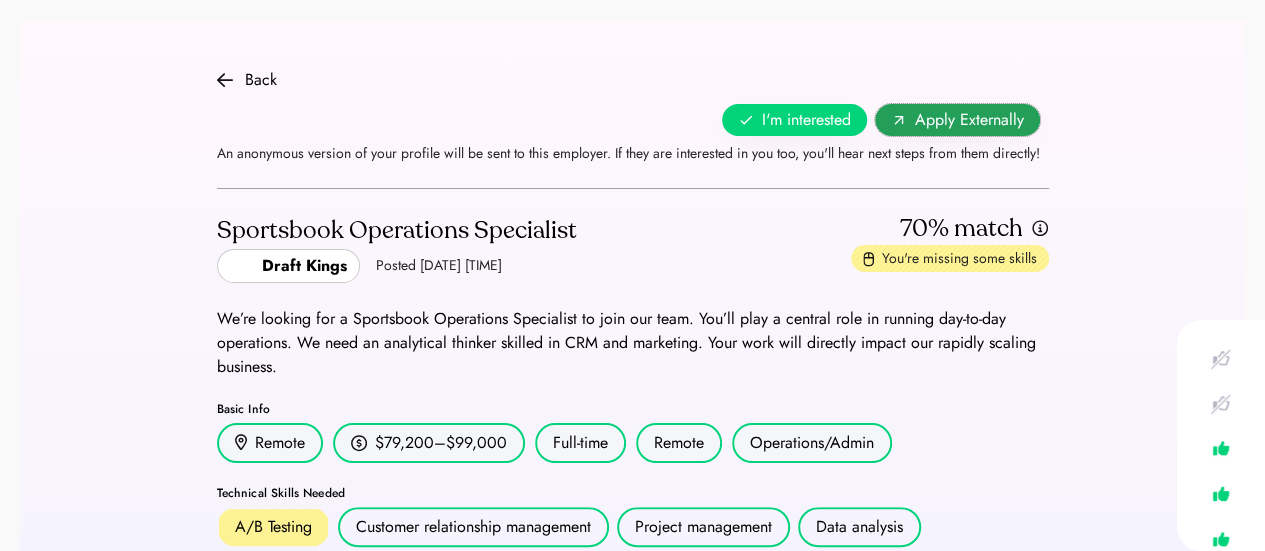 click on "Apply Externally" at bounding box center (969, 120) 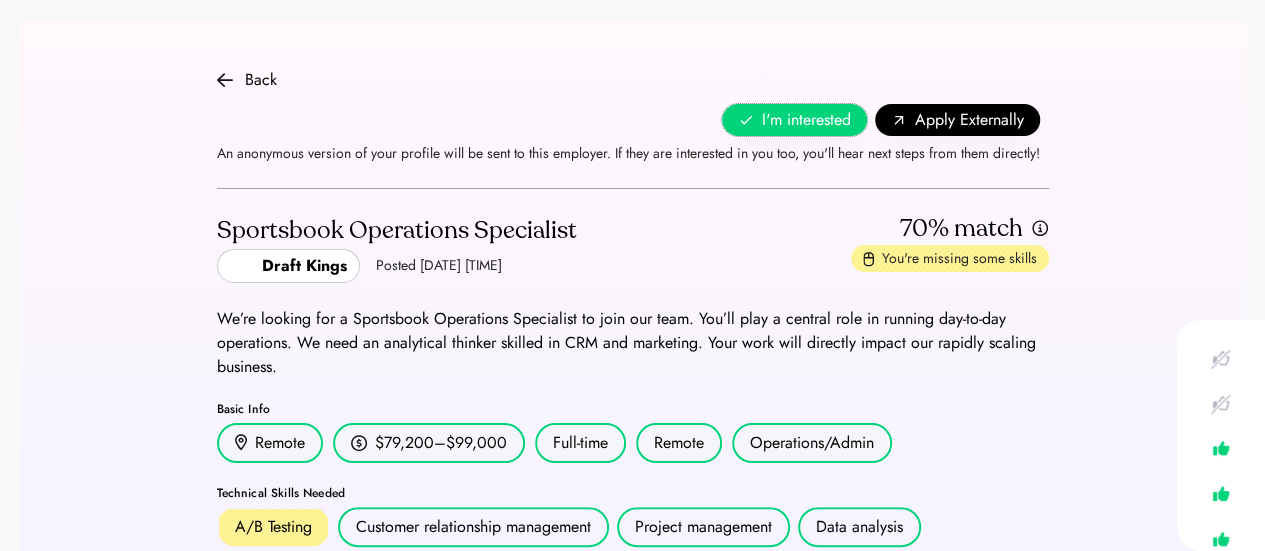 click on "I'm interested" at bounding box center [806, 120] 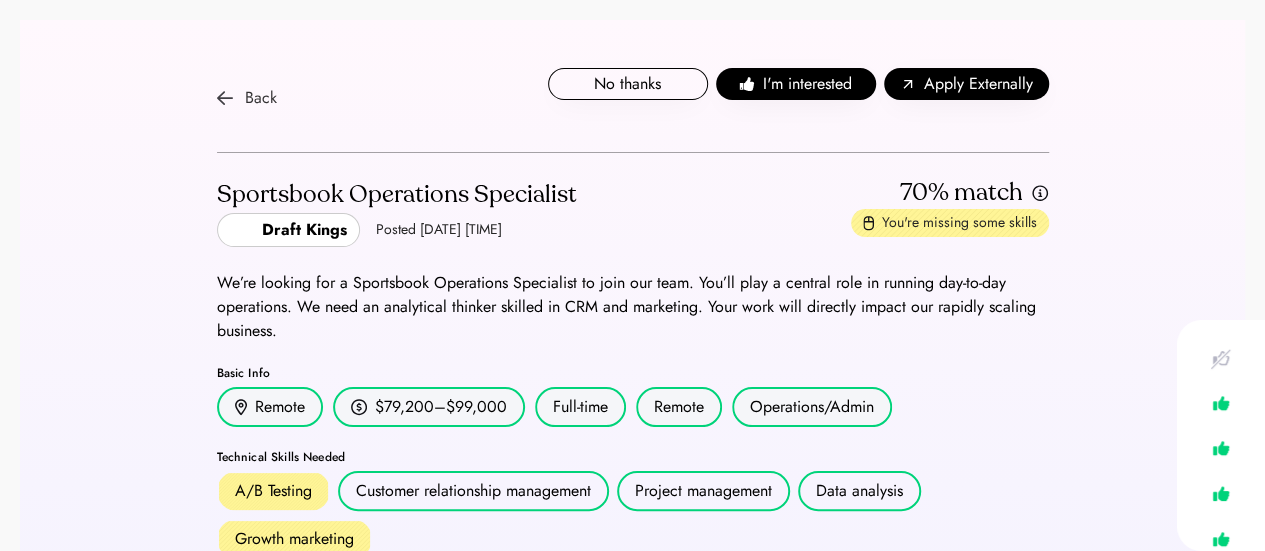 click on "Back No thanks I'm interested I'm interested Apply Externally An anonymous version of your profile will be sent to this employer. If they are interested in you too, you'll hear next steps from them directly! You've unliked this job and gotten one of your weekly Likes back." at bounding box center [633, 98] 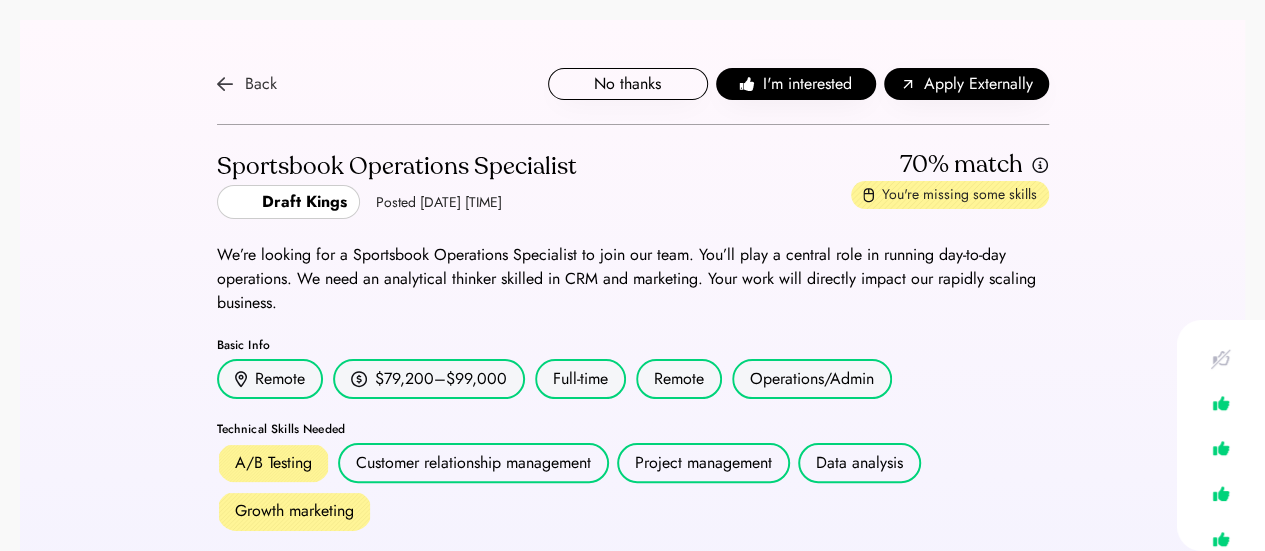 click at bounding box center [225, 84] 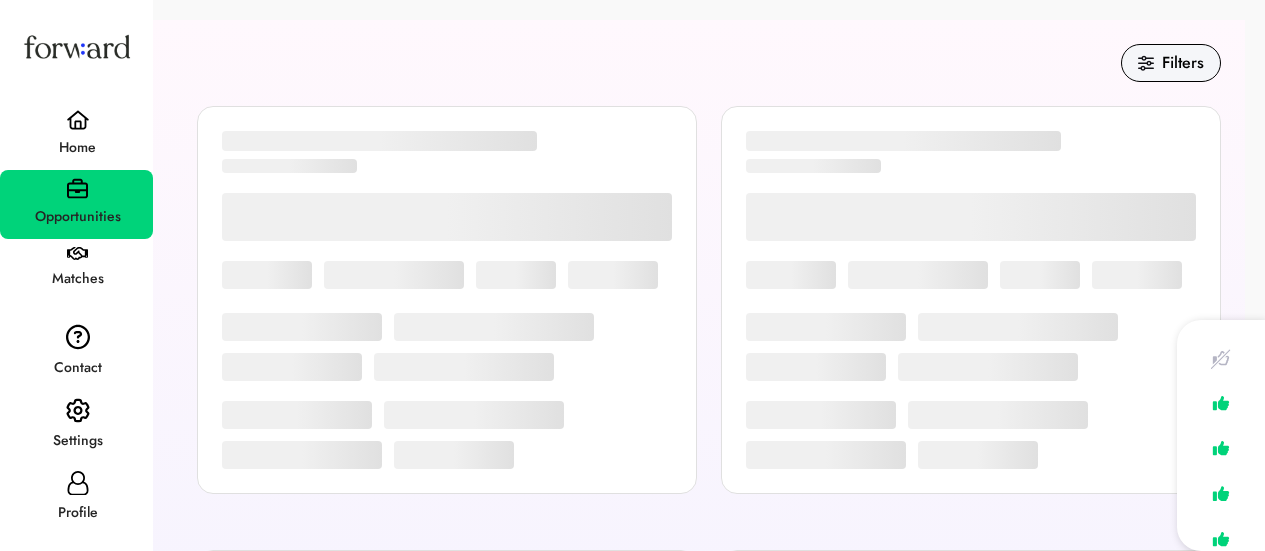 scroll, scrollTop: 403, scrollLeft: 0, axis: vertical 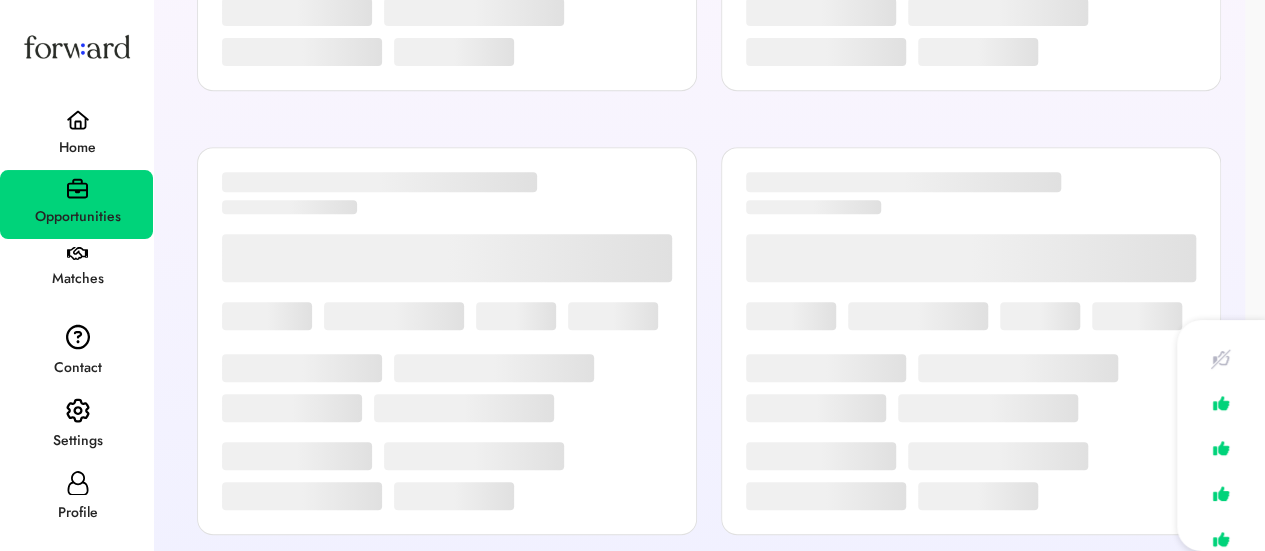 click at bounding box center [78, 120] 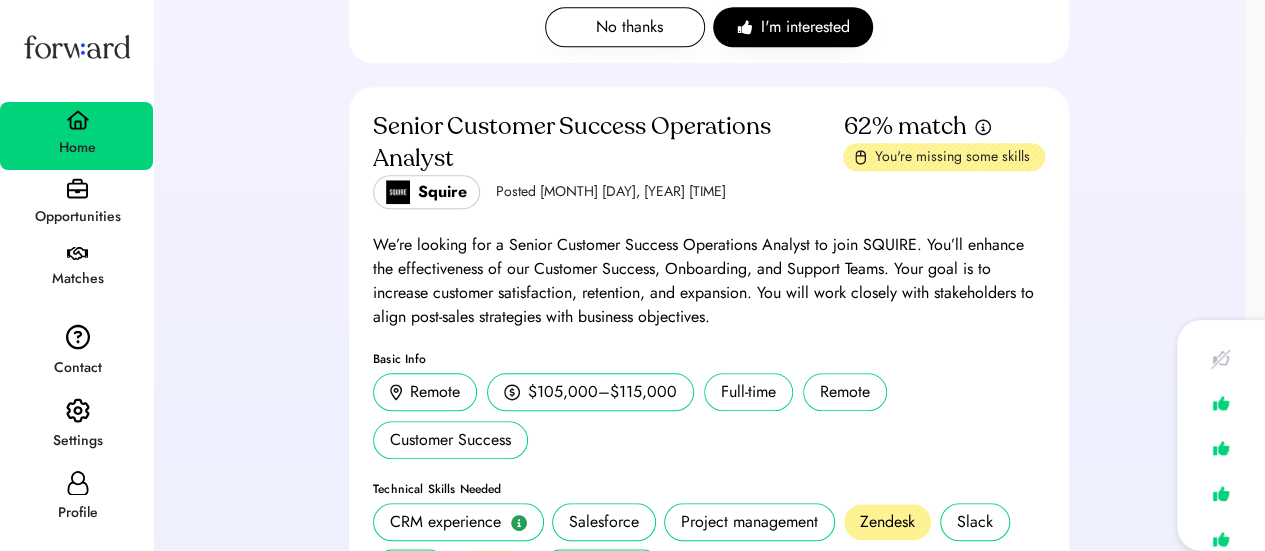 scroll, scrollTop: 918, scrollLeft: 0, axis: vertical 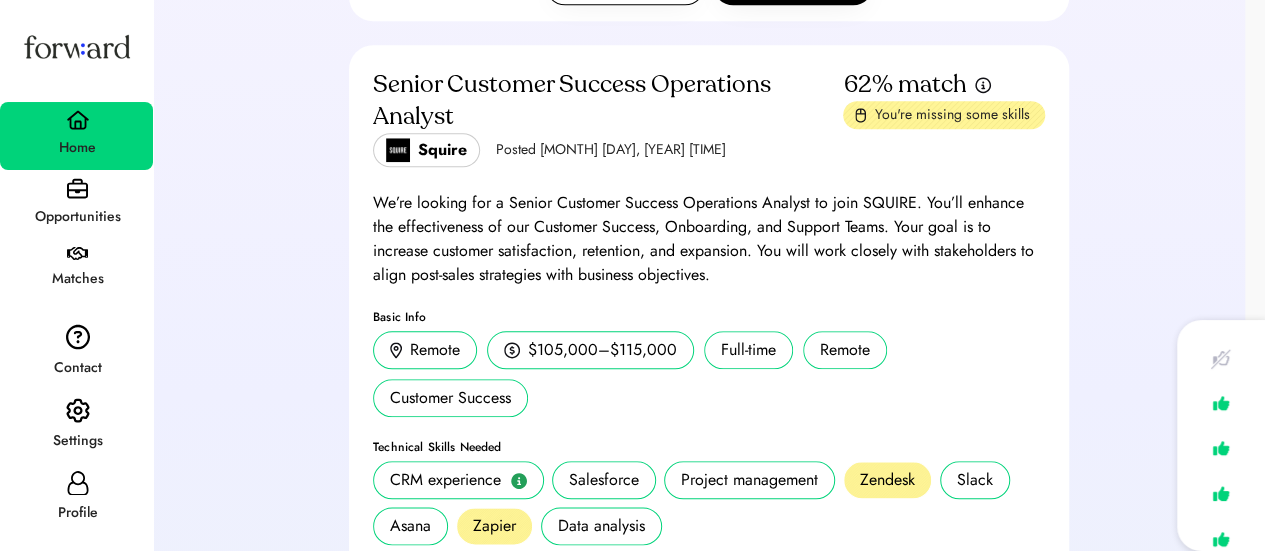 click on "Squire" at bounding box center (442, 150) 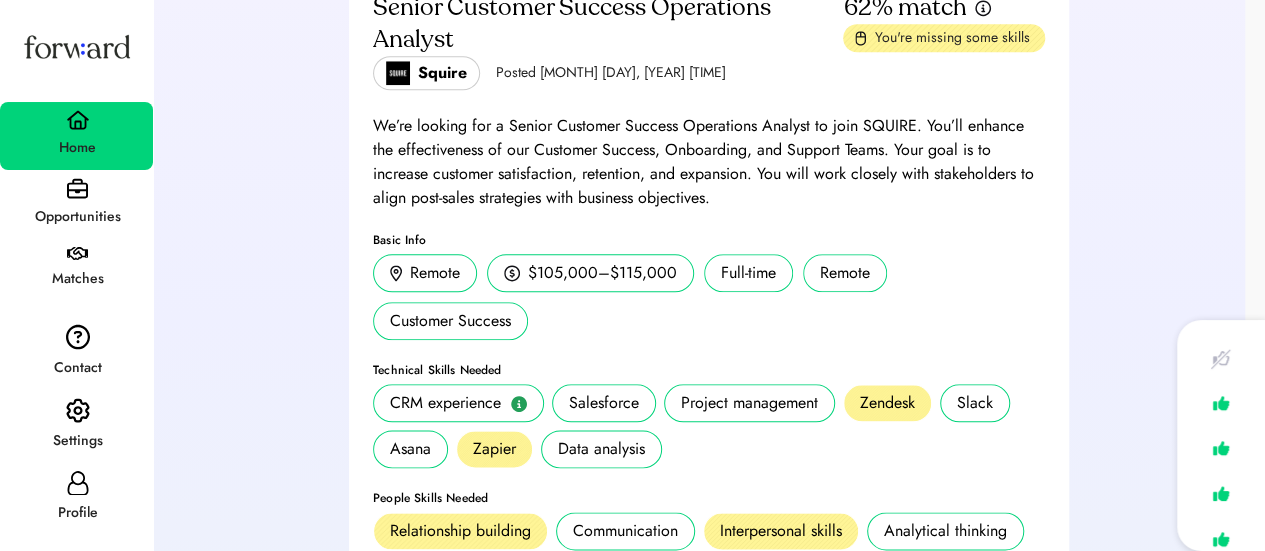 scroll, scrollTop: 1186, scrollLeft: 0, axis: vertical 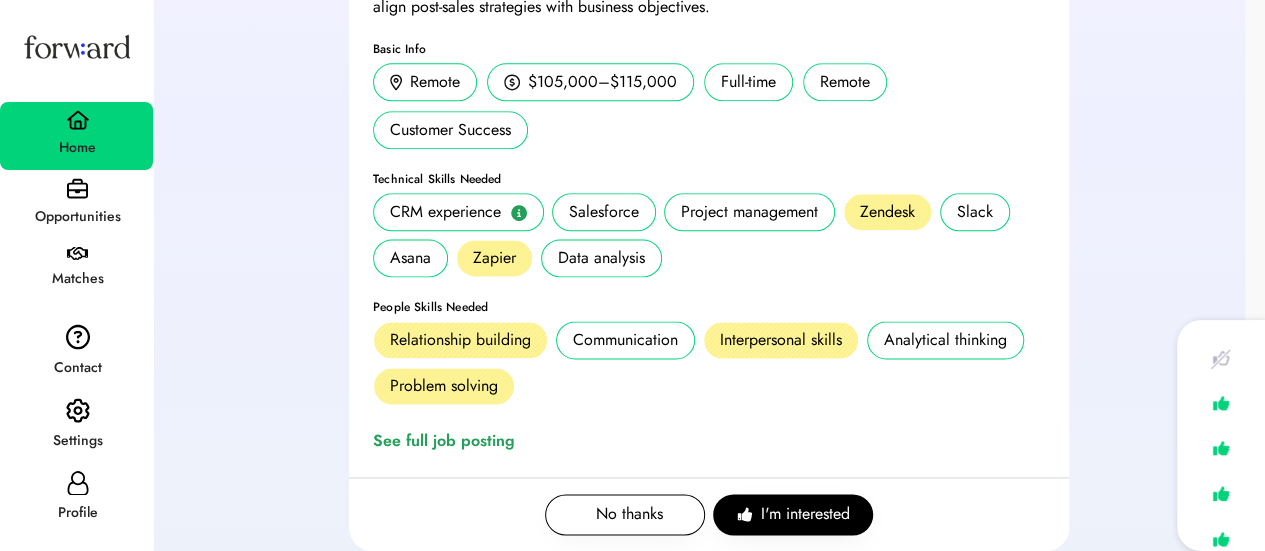 click on "Relationship building Communication Interpersonal skills Analytical thinking Problem solving" at bounding box center (709, 363) 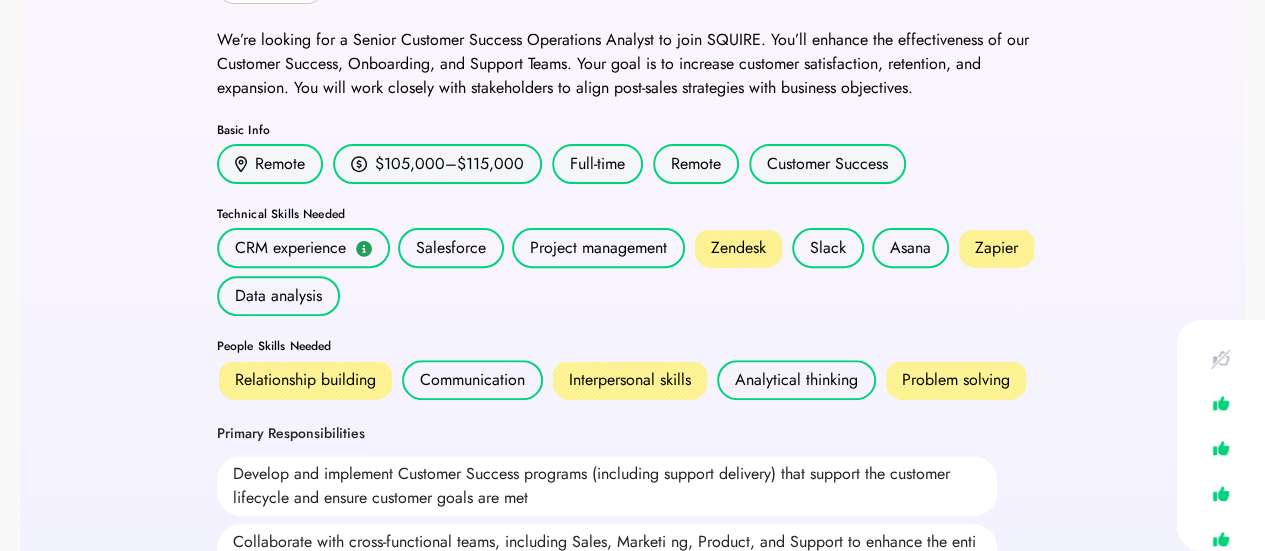 scroll, scrollTop: 216, scrollLeft: 0, axis: vertical 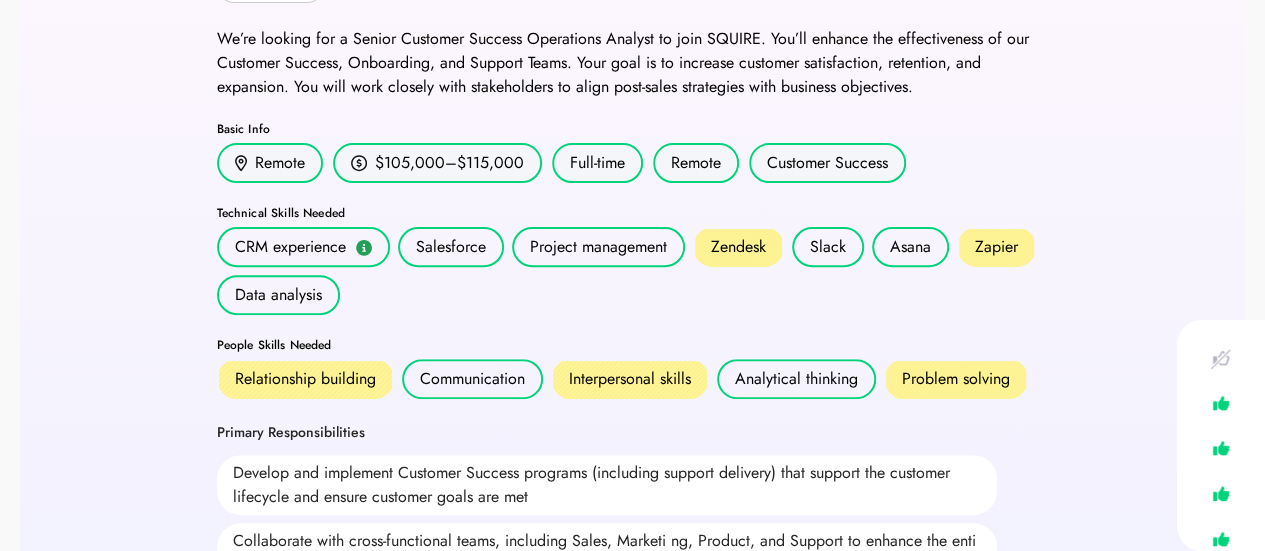 click on "Back No thanks I'm interested Apply Externally Senior Customer Success Operations Analyst [LAST], [FIRST] Posted [DATE] [TIME] 62% match You're missing some skills Hiring Contact [LAST] HR [EMAIL] We’re looking for a Senior Customer Success Operations Analyst to join [BRAND]. You’ll enhance the effectiveness of our Customer Success, Onboarding, and Support Teams. Your goal is to increase customer satisfaction, retention, and expansion. You will work closely with stakeholders to align post-sales strategies with business objectives. Basic Info Remote $105,000–$115,000 Full-time Remote Customer Success Technical Skills Needed CRM experience Salesforce Project management Zendesk Slack Asana Zapier Data analysis People Skills Needed Relationship building Communication Interpersonal skills Analytical thinking Problem solving Primary Responsibilities Develop and implement Customer Success programs (including support delivery) that support the customer lifecycle and ensure customer goals are met 401k" at bounding box center (632, 761) 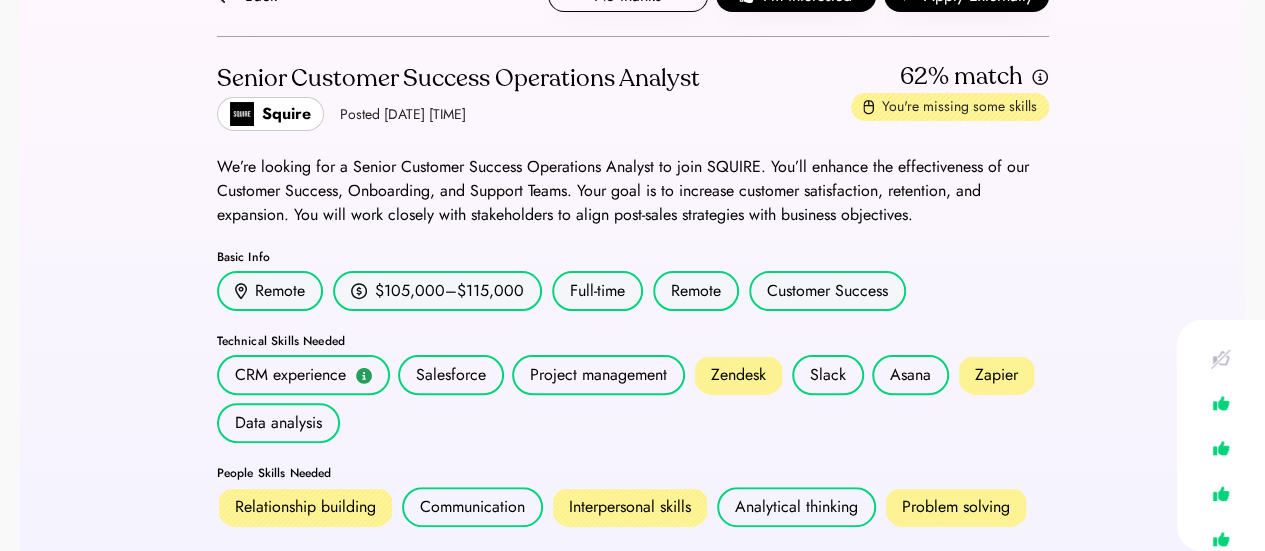scroll, scrollTop: 0, scrollLeft: 0, axis: both 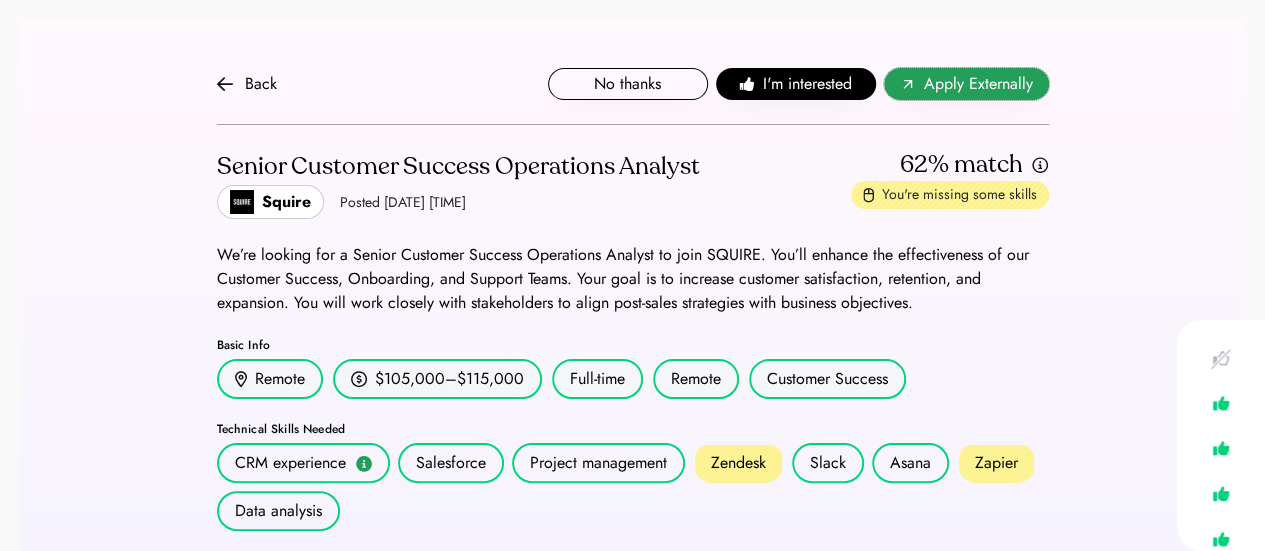click on "Apply Externally" at bounding box center (978, 84) 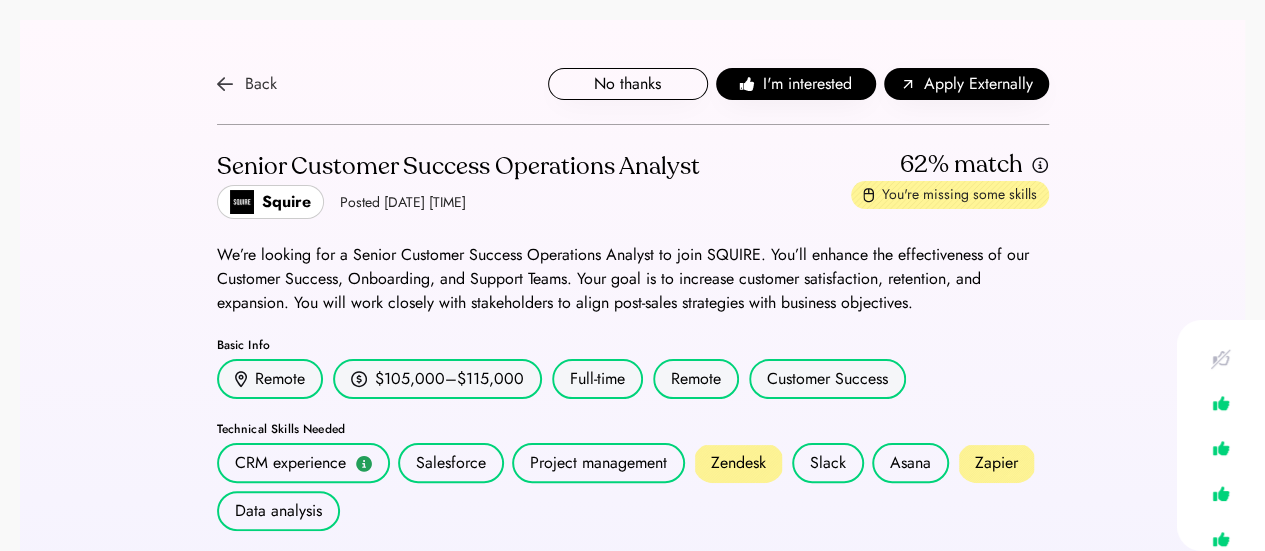 drag, startPoint x: 1130, startPoint y: 1, endPoint x: 220, endPoint y: 84, distance: 913.77734 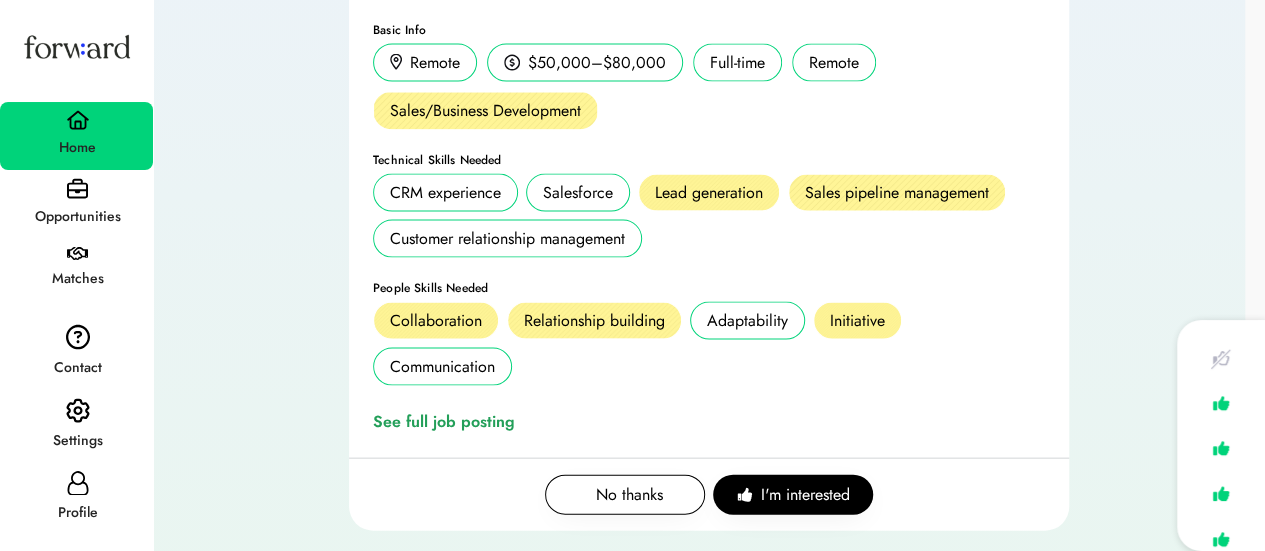 scroll, scrollTop: 1969, scrollLeft: 0, axis: vertical 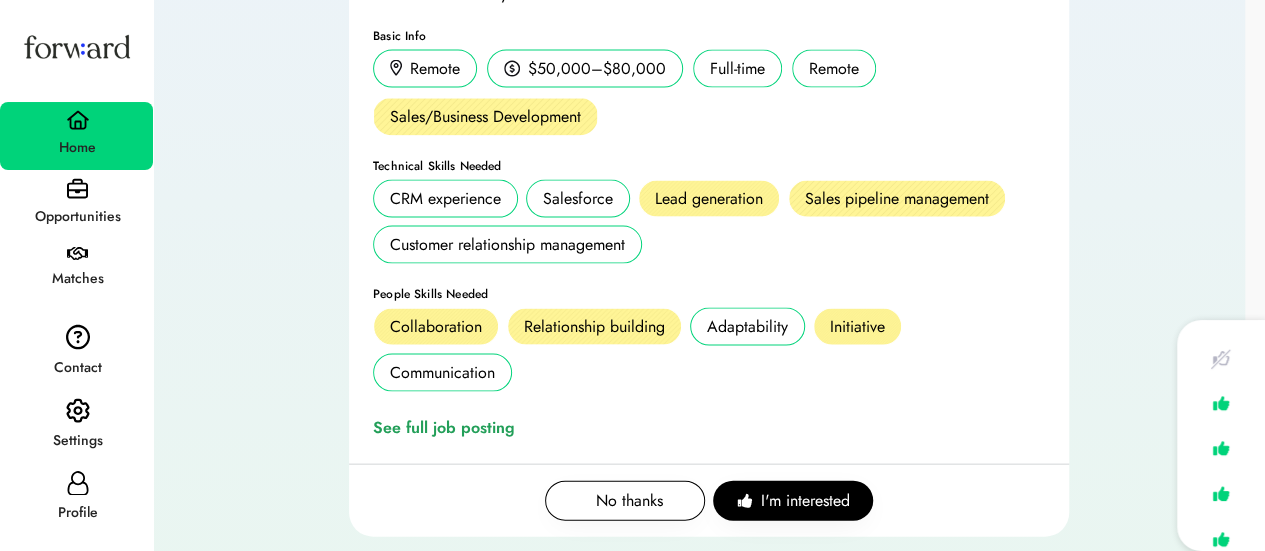 click on "Opportunities" at bounding box center [76, 204] 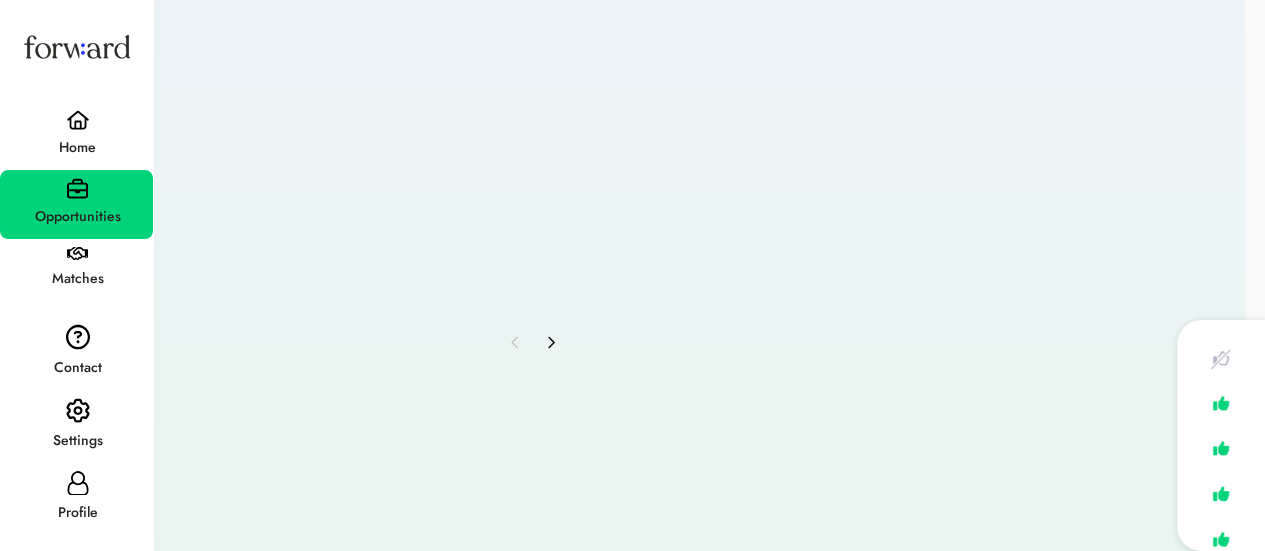 scroll, scrollTop: 20, scrollLeft: 0, axis: vertical 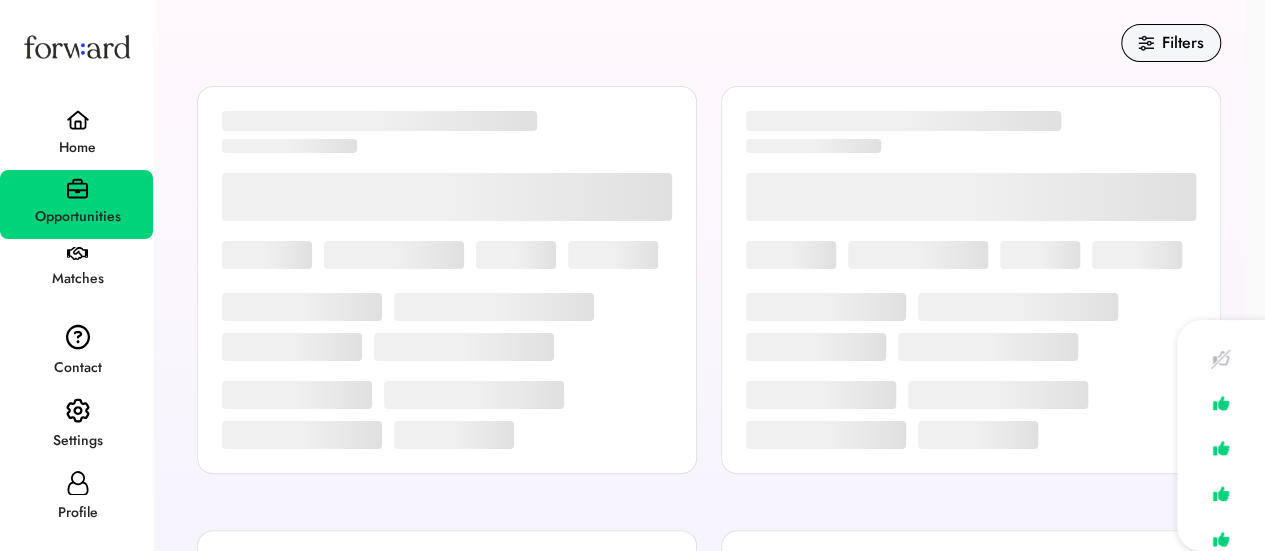 click on "Home" at bounding box center [77, 148] 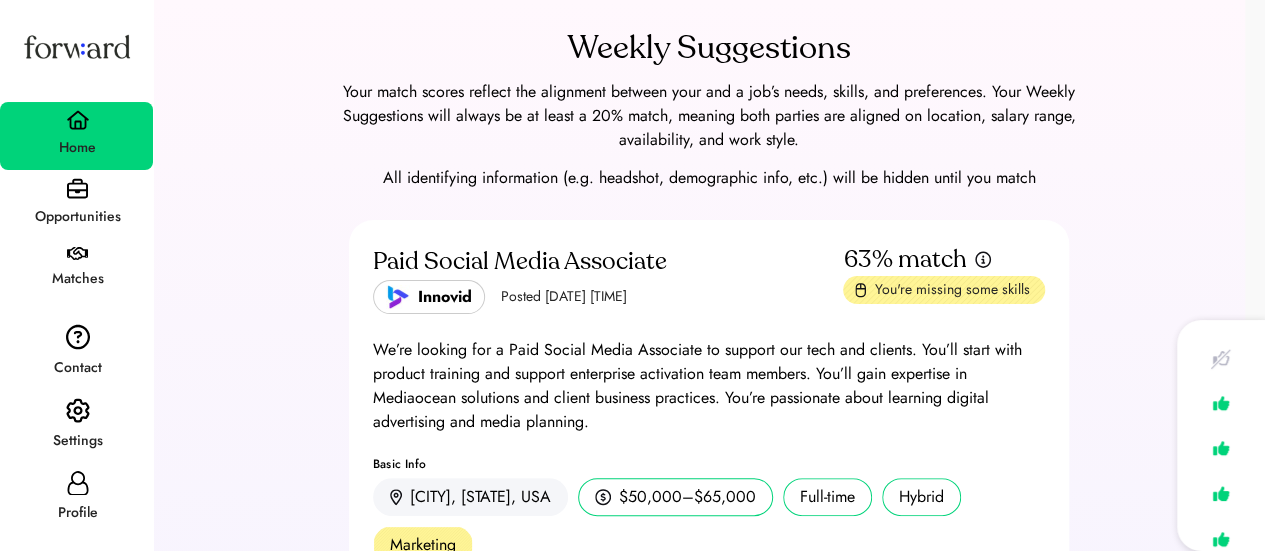 click on "Opportunities" at bounding box center (77, 217) 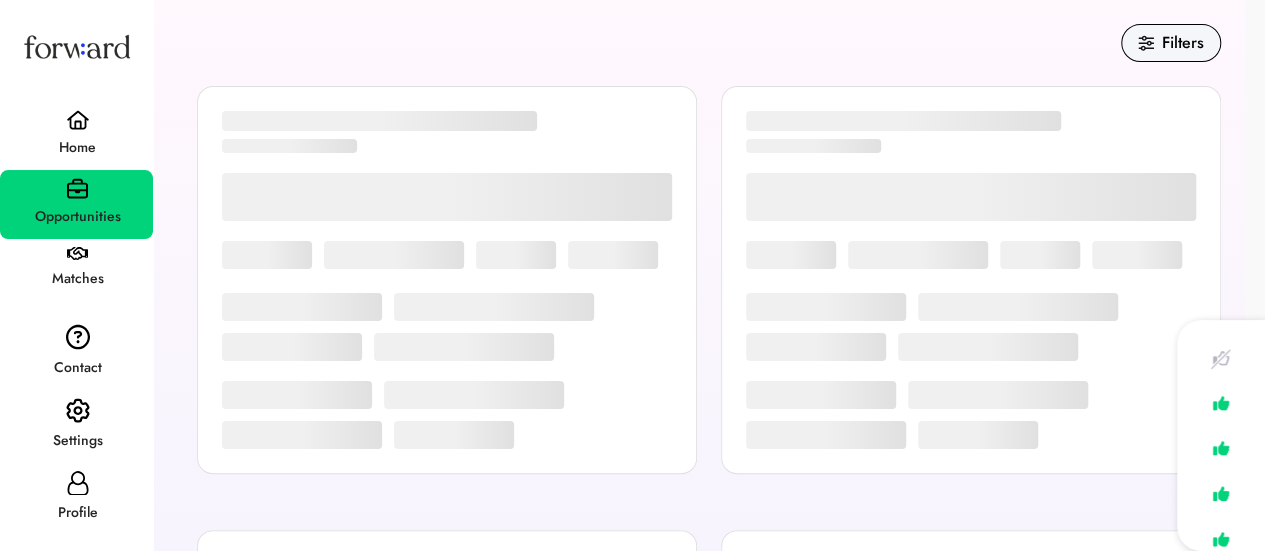 click on "Matches" at bounding box center [76, 270] 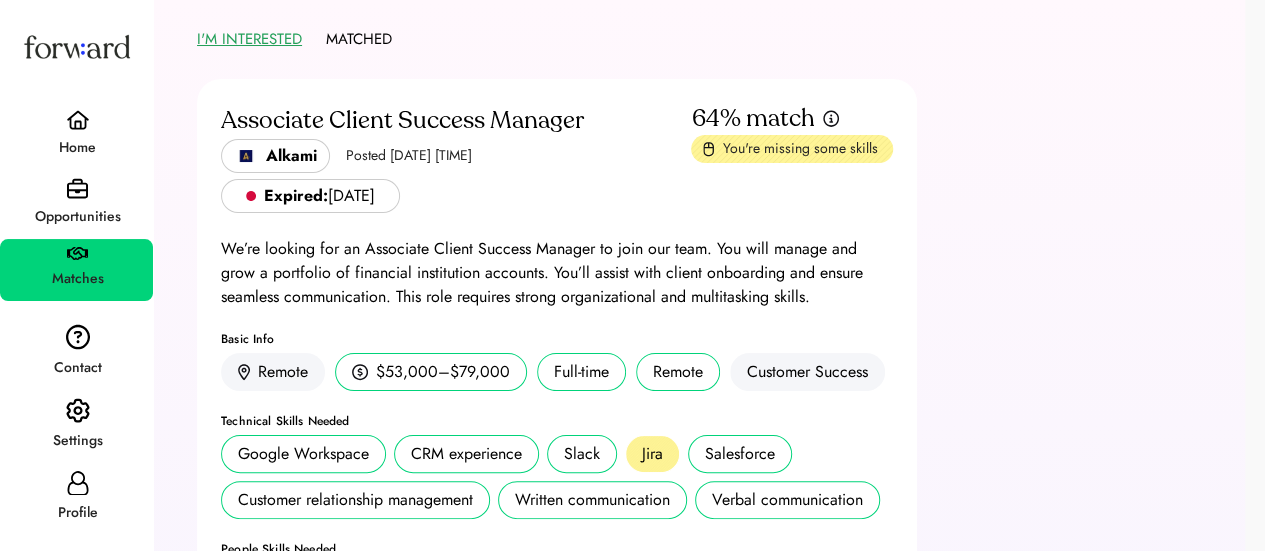 click on "Home" at bounding box center [76, 136] 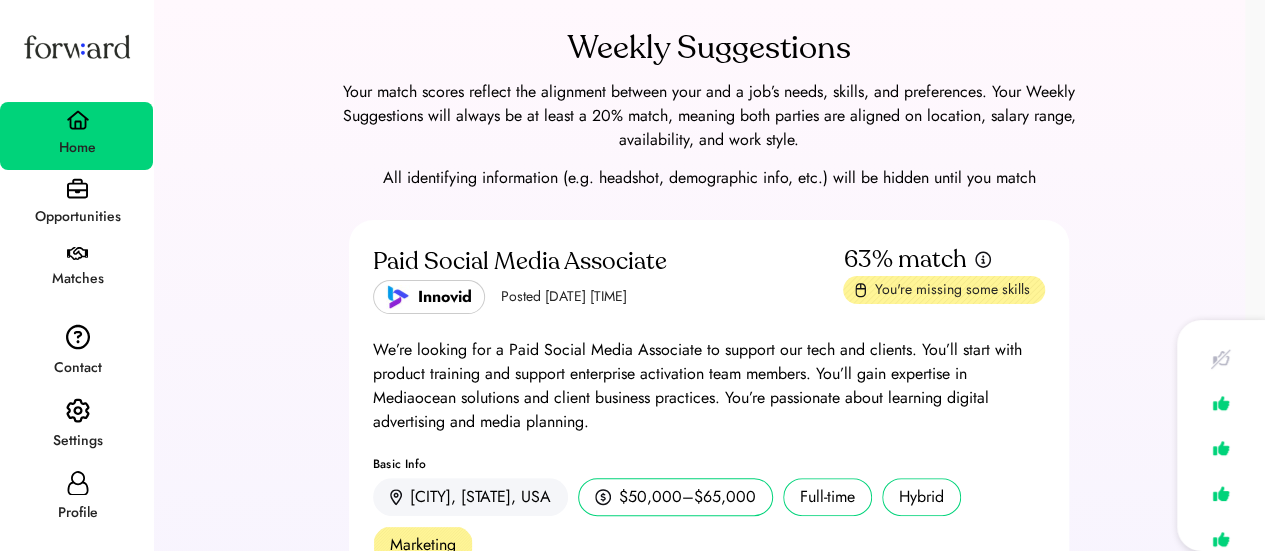 click on "Weekly Suggestions Your match scores reflect the alignment between your and a job’s needs, skills, and preferences. Your Weekly Suggestions will always be at least a 20% match, meaning both parties are aligned on location, salary range, availability, and work style. All identifying information (e.g. headshot, demographic info, etc.) will be hidden until you match" at bounding box center (709, 110) 